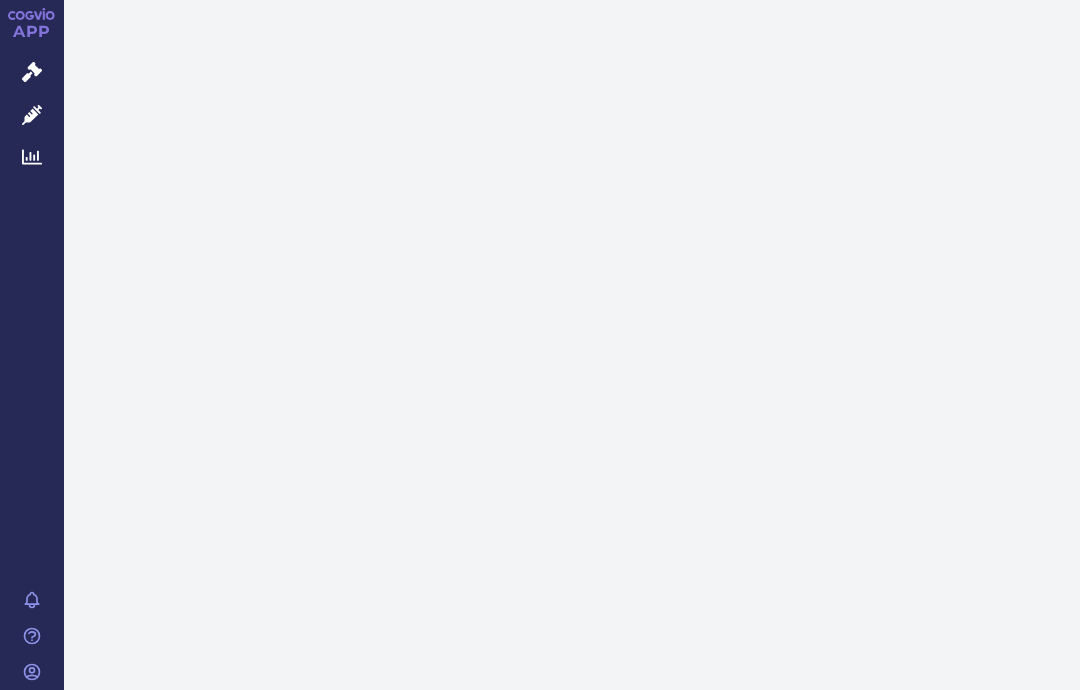 scroll, scrollTop: 0, scrollLeft: 0, axis: both 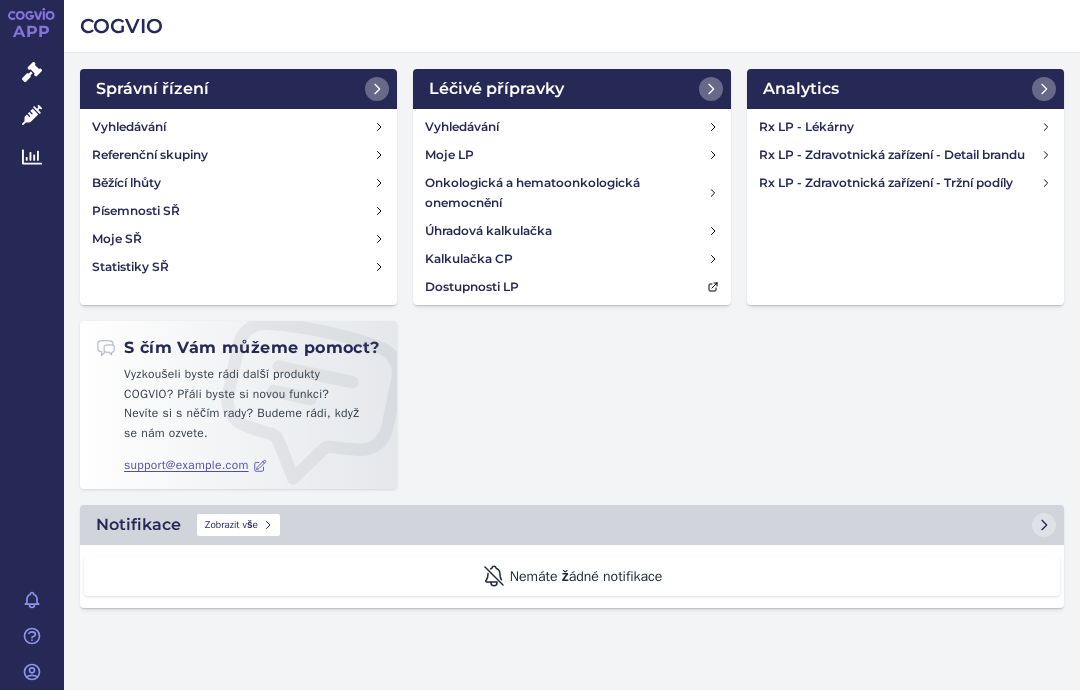 click on "Rx LP - Zdravotnická zařízení - Tržní podíly" at bounding box center [900, 183] 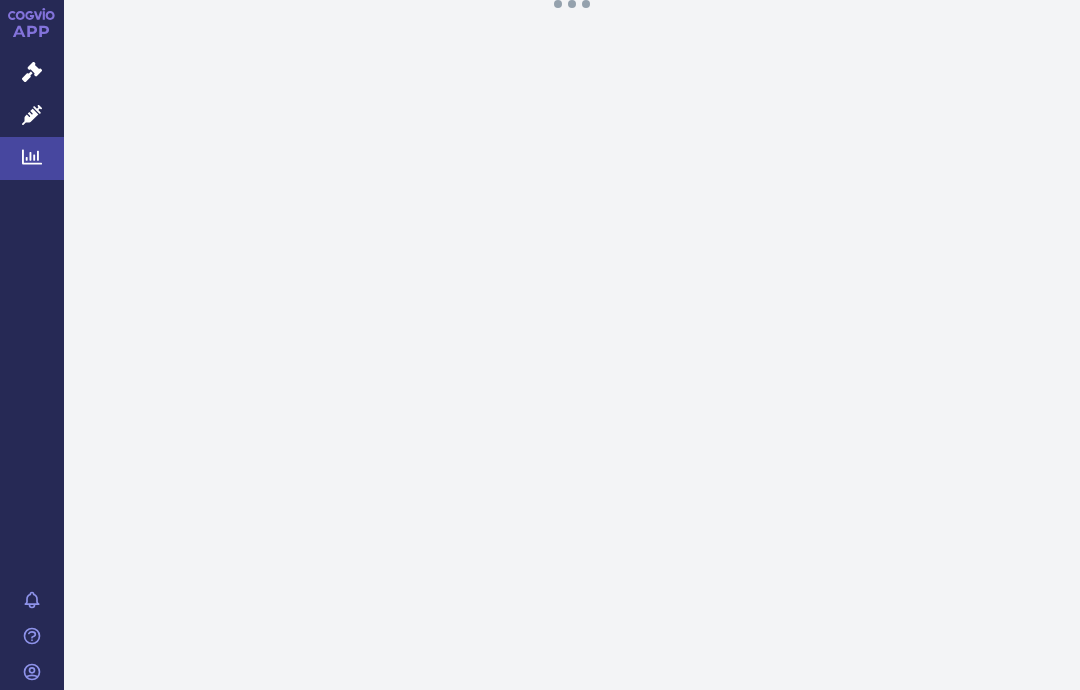 scroll, scrollTop: 0, scrollLeft: 0, axis: both 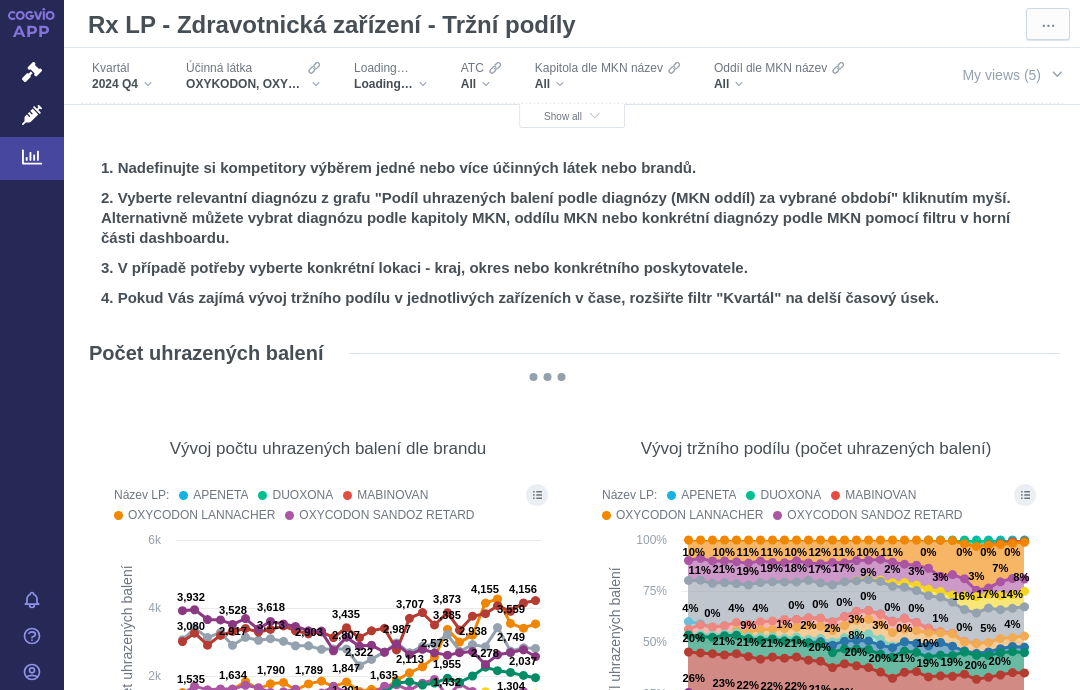 click on "2024 Q4" at bounding box center (122, 84) 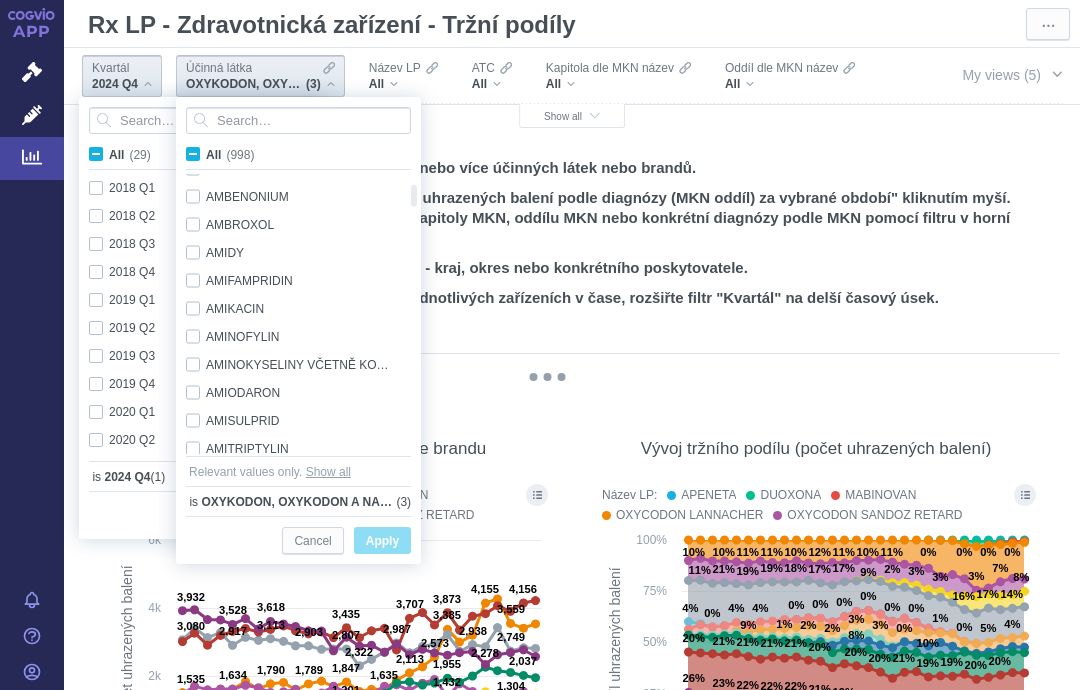 click on "Apply" at bounding box center (382, 541) 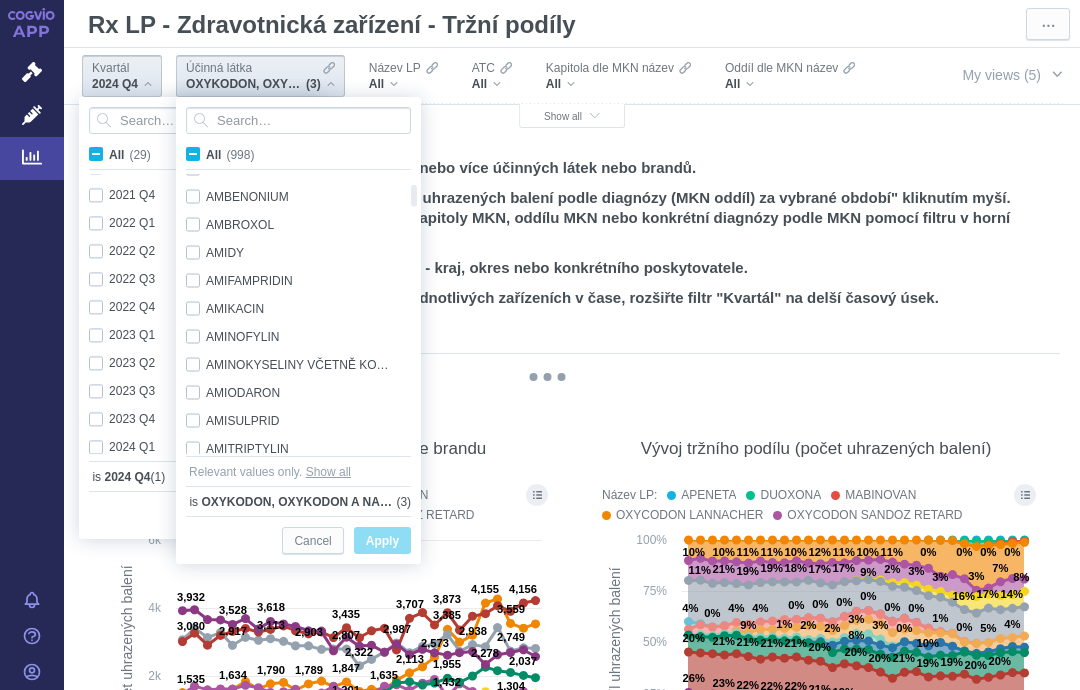 checkbox on "true" 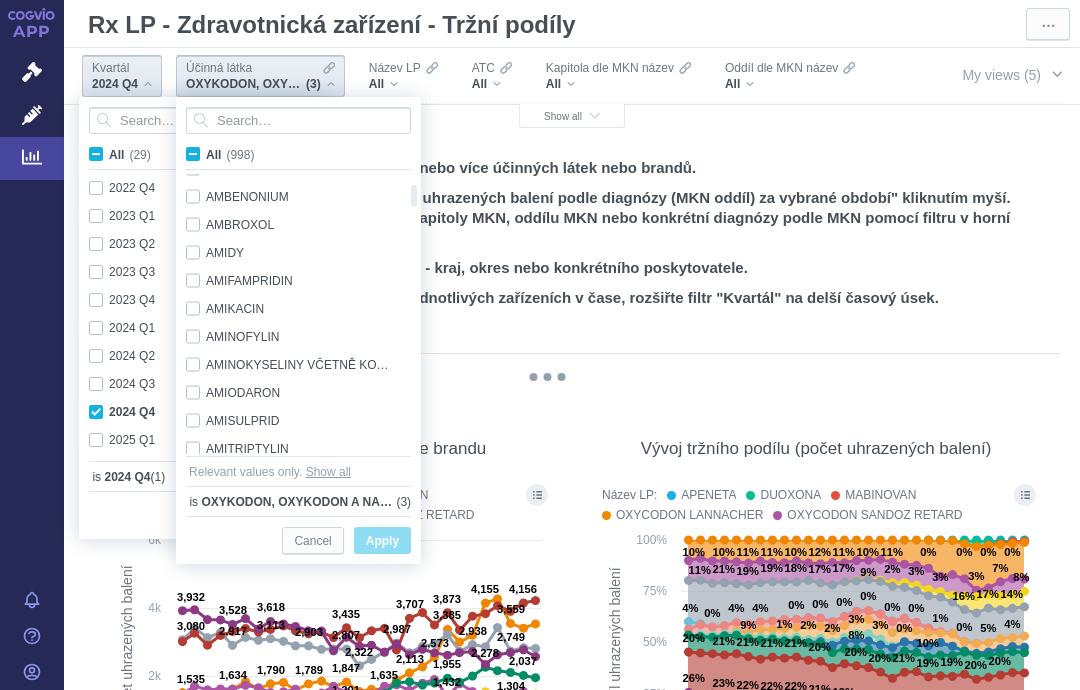 click on "2025 Q1 Only" at bounding box center [194, 440] 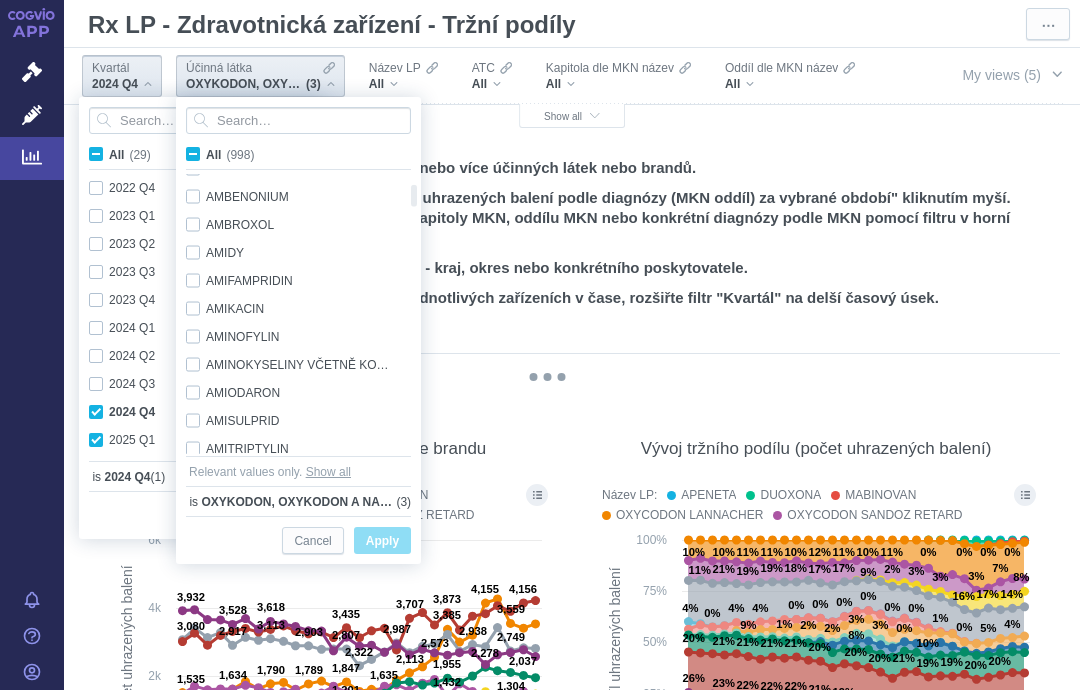 checkbox on "true" 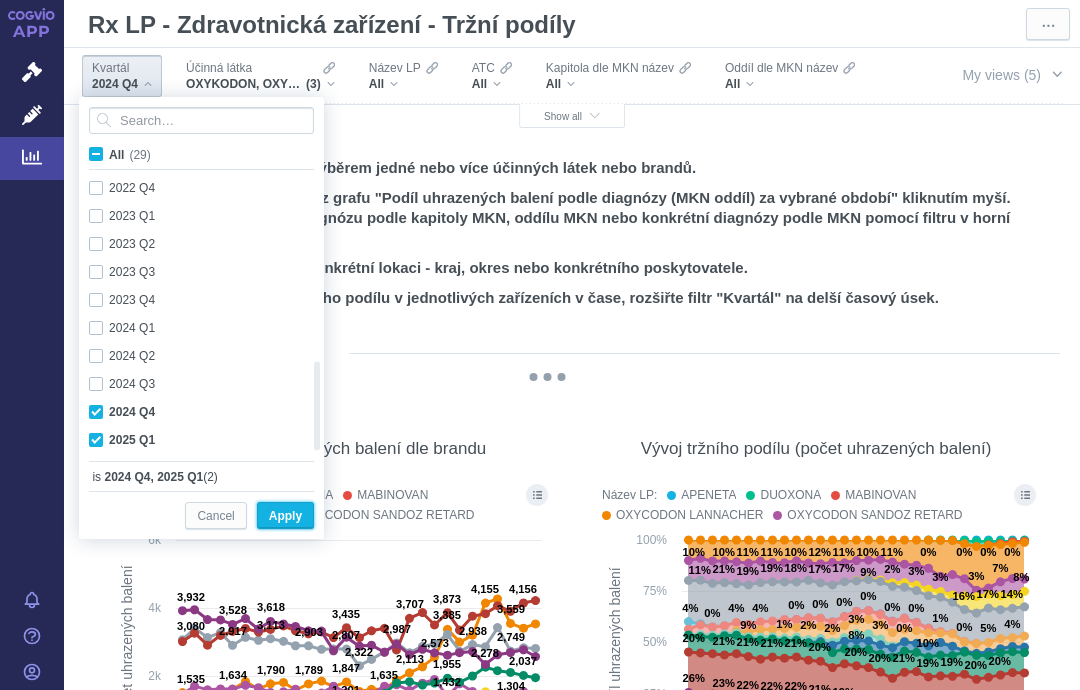 click on "Apply" at bounding box center (285, 516) 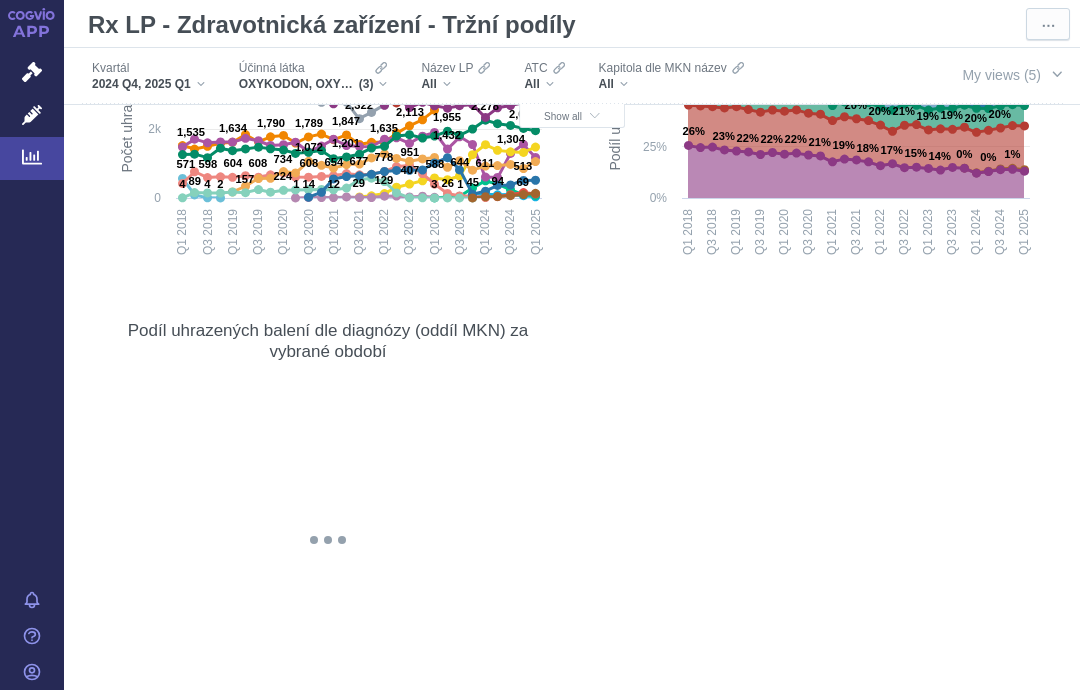 scroll, scrollTop: 549, scrollLeft: 0, axis: vertical 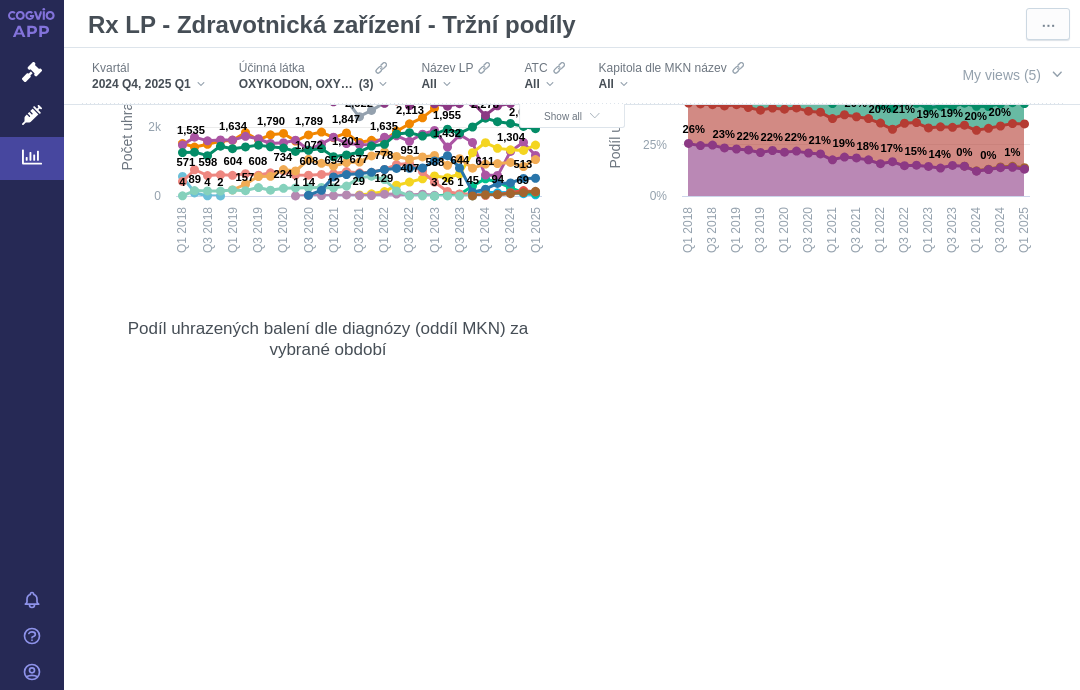 click on "Show all" at bounding box center [572, 116] 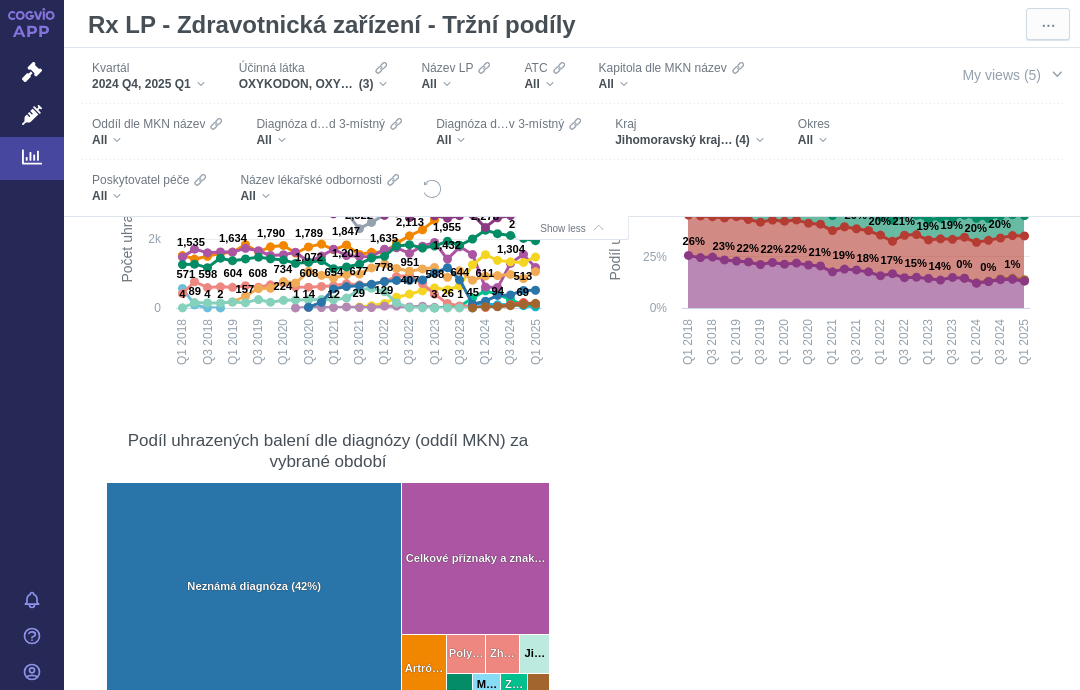 scroll, scrollTop: 0, scrollLeft: 0, axis: both 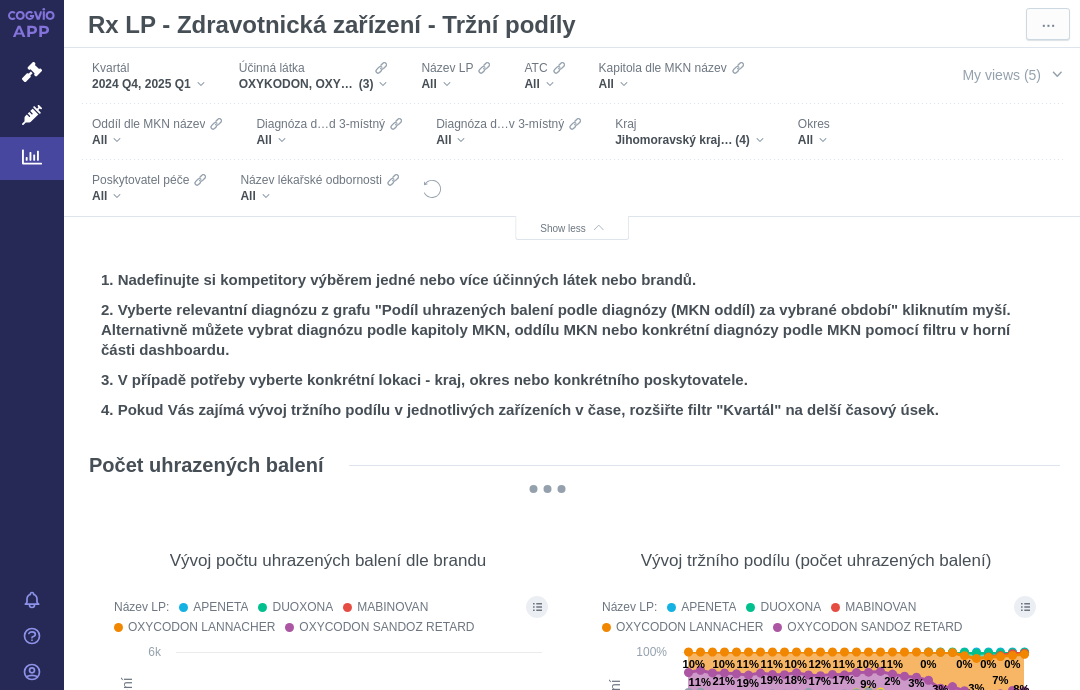 click on "Jihomoravský kraj, Moravskoslezský kraj, Olomoucký kraj, Zlínský kraj (4)" at bounding box center [689, 140] 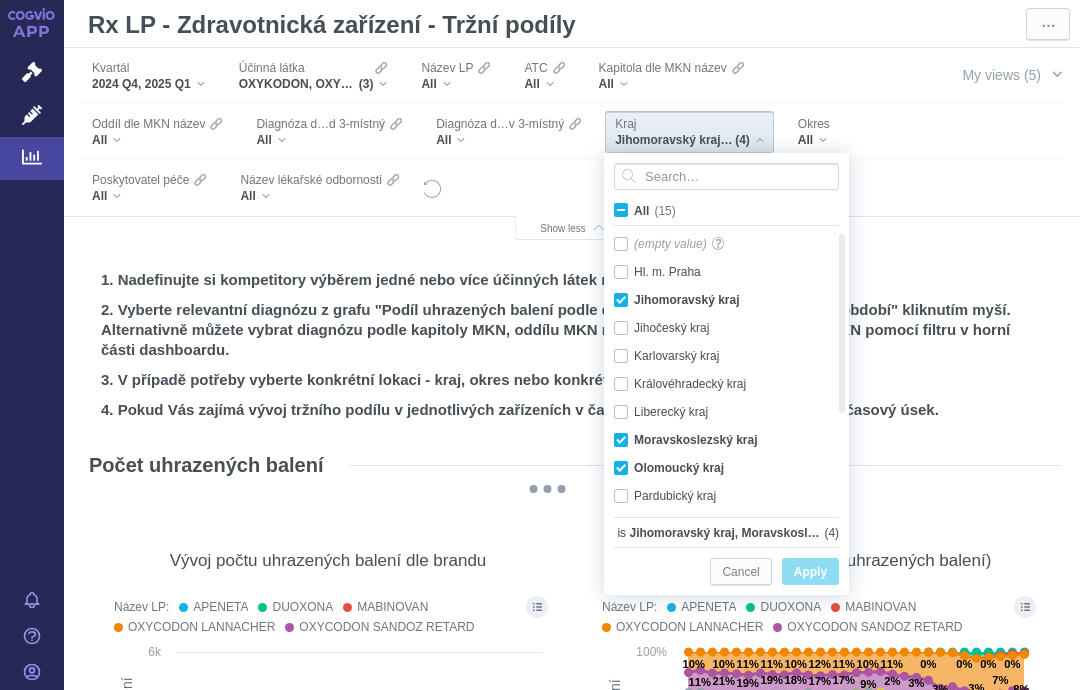 click on "Okres" at bounding box center [814, 124] 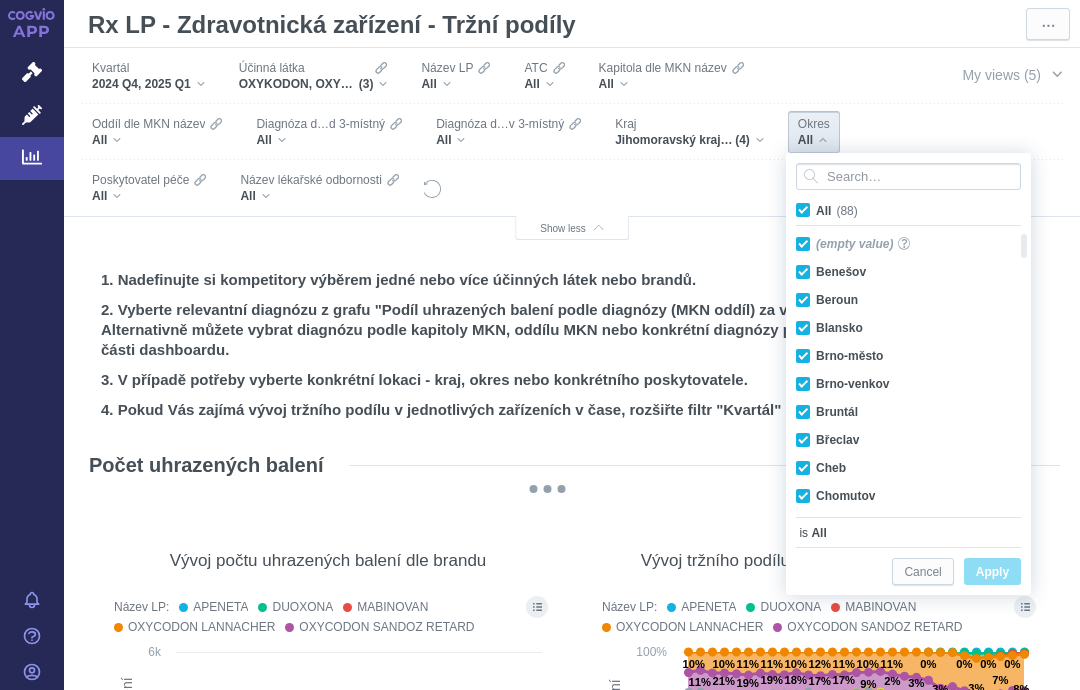 click on "All (88)" at bounding box center (830, 210) 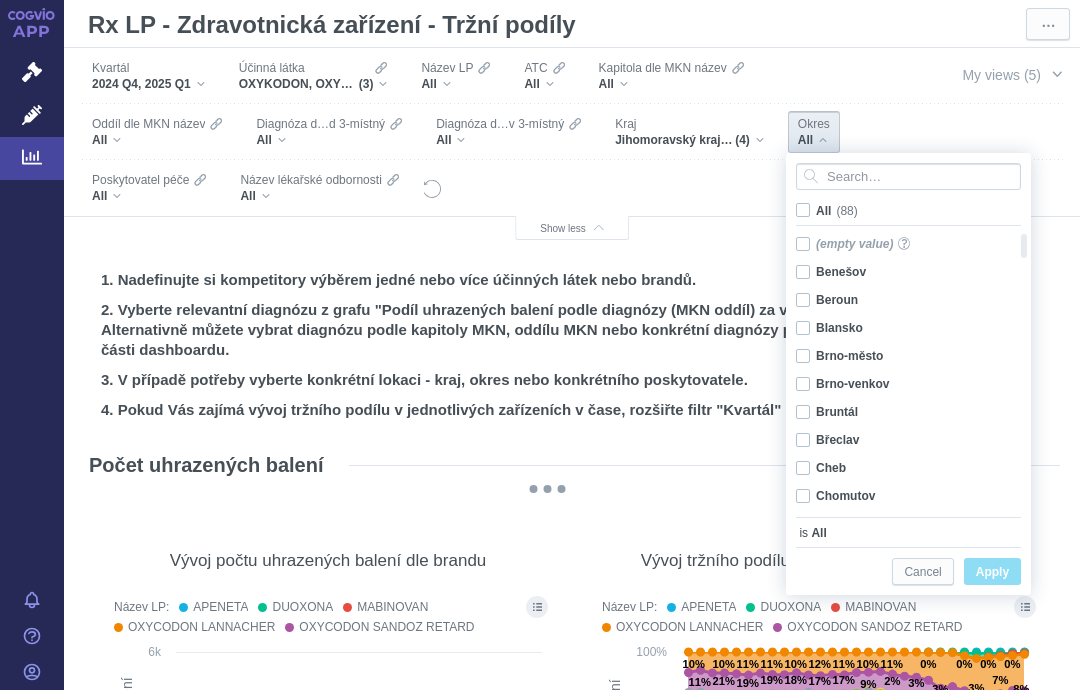 checkbox on "false" 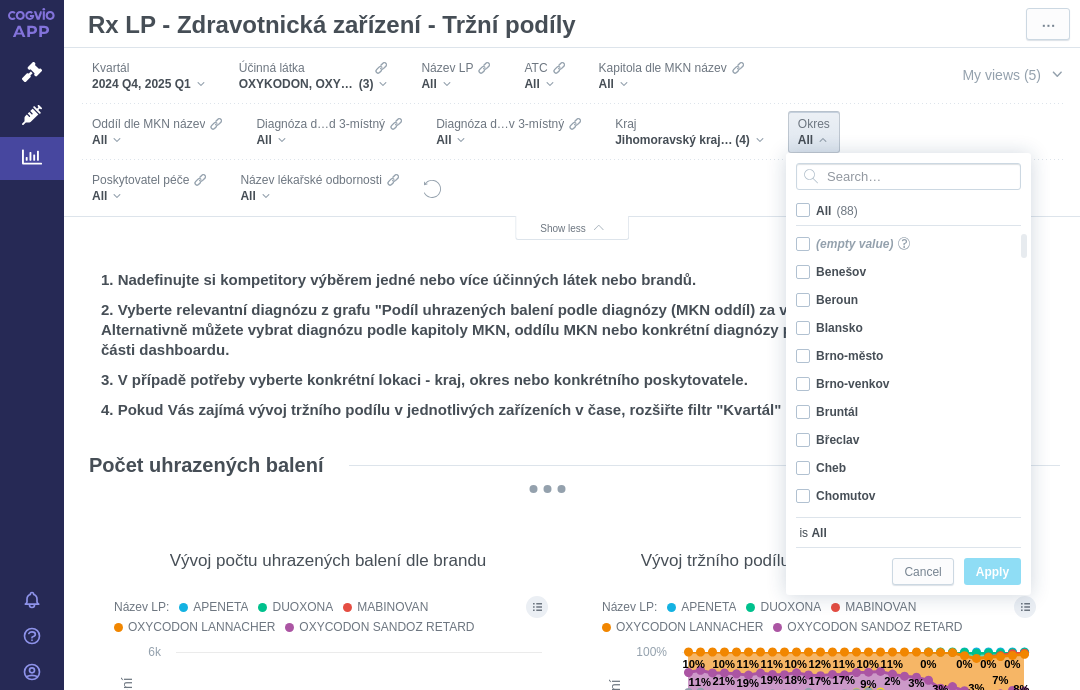 checkbox on "false" 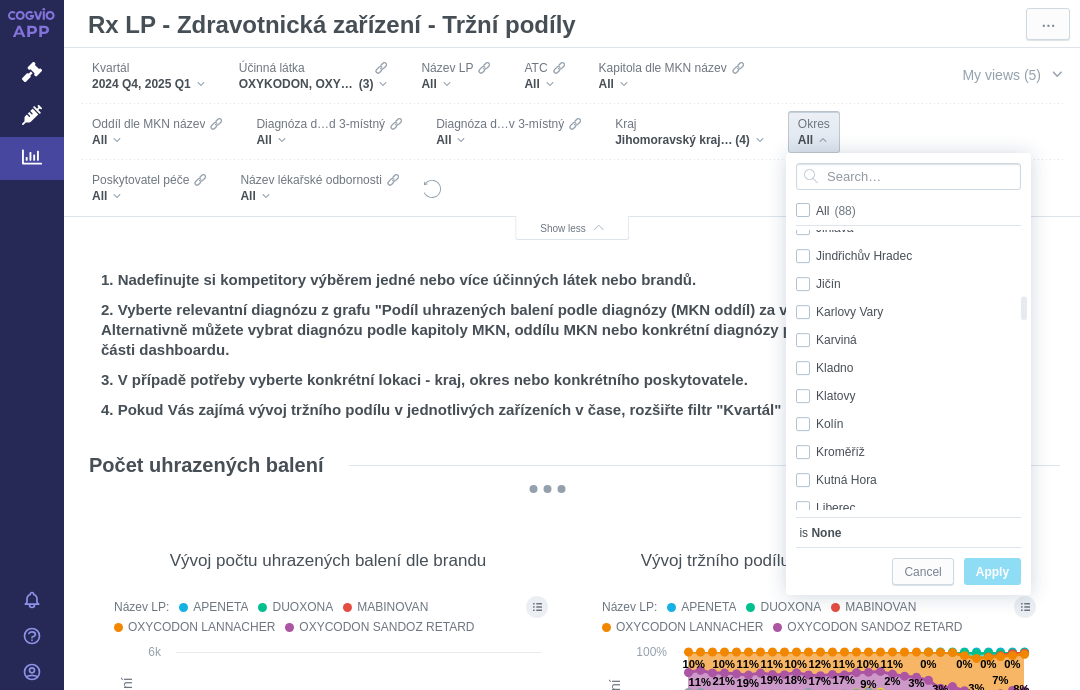 click on "[CITY] Only" at bounding box center [901, 340] 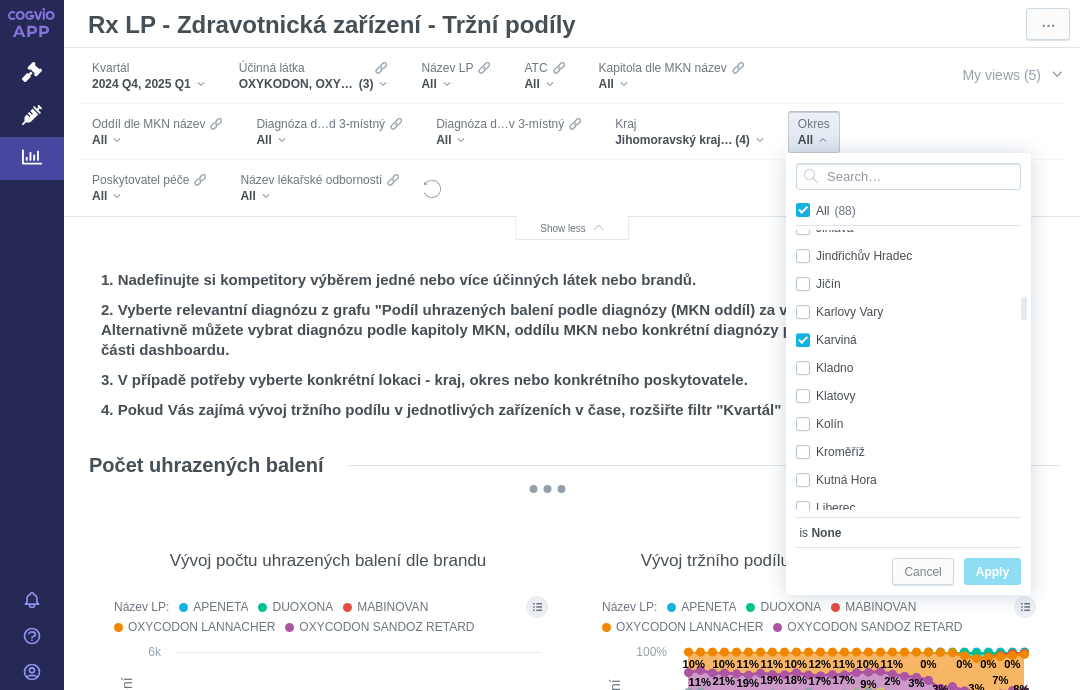 checkbox on "true" 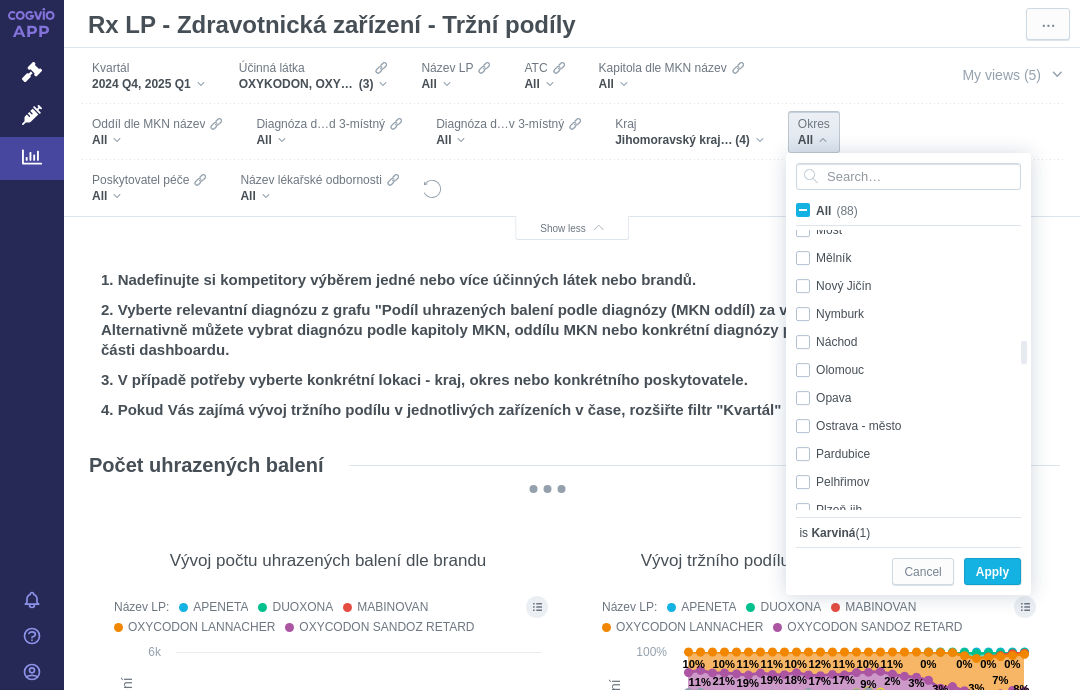 checkbox on "false" 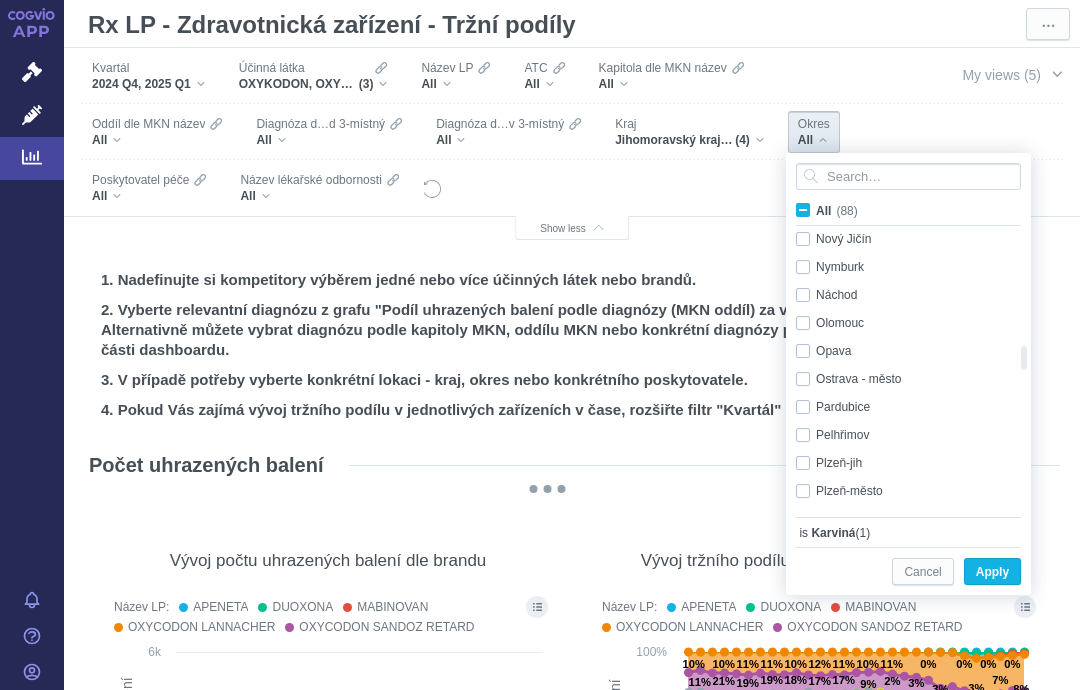 click on "[CITY] Only" at bounding box center [901, 379] 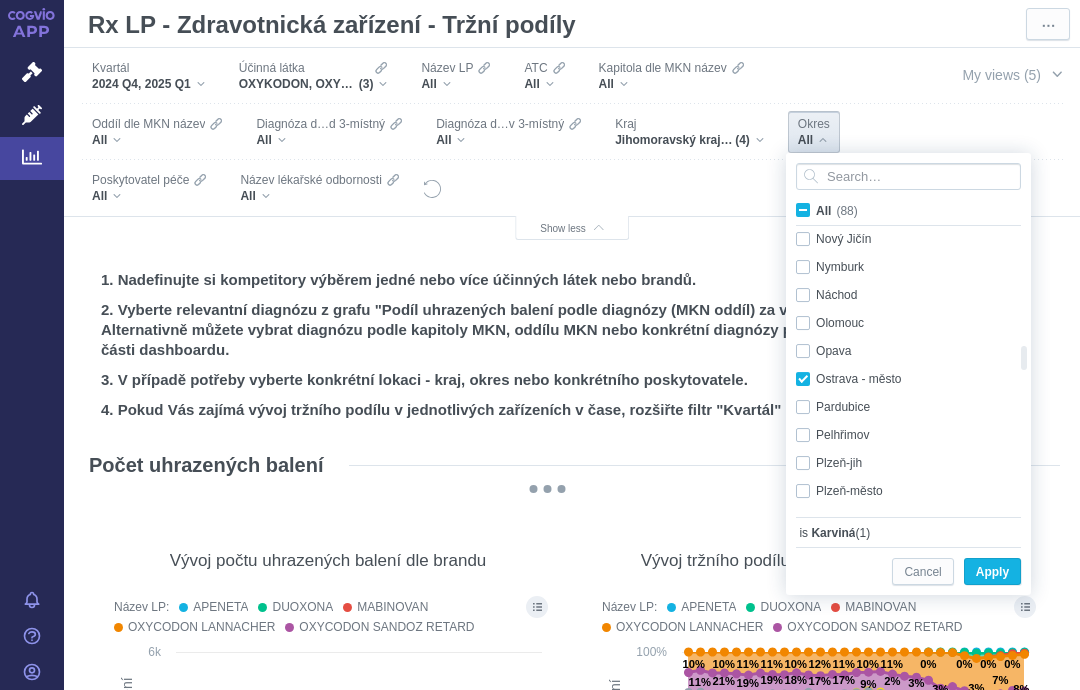 checkbox on "true" 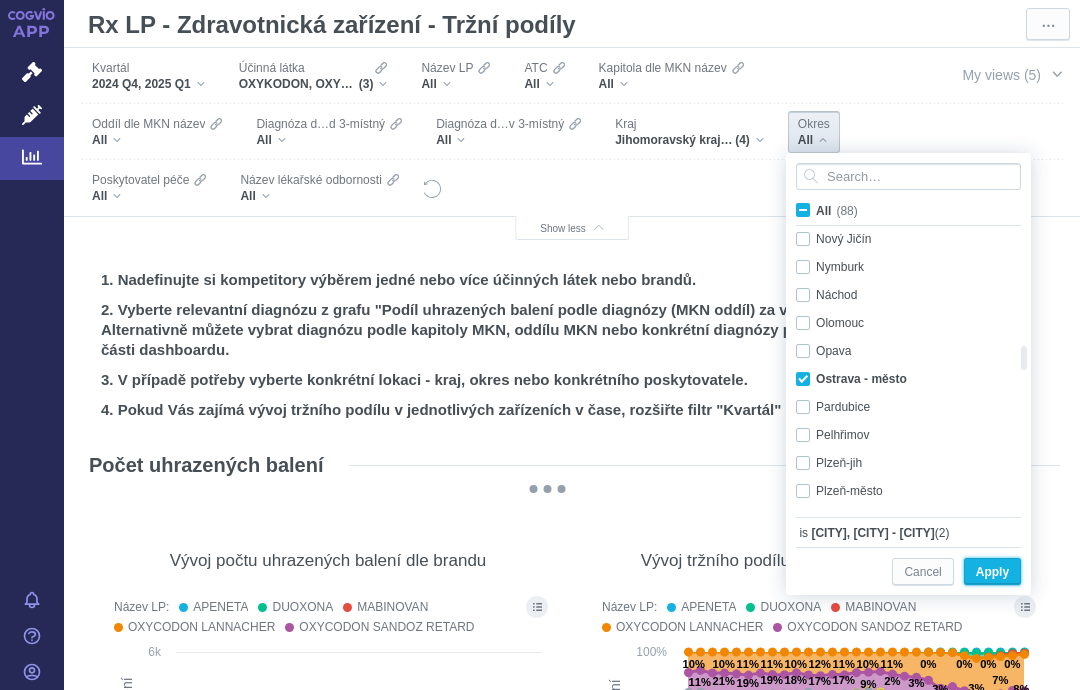 click on "Apply" at bounding box center [992, 572] 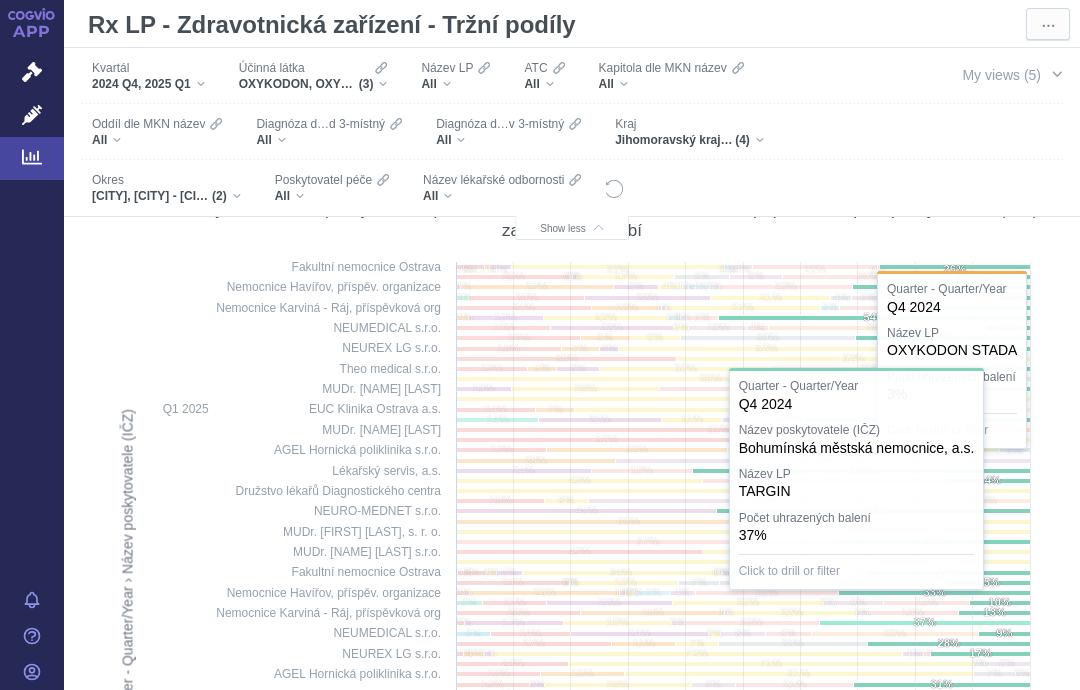 scroll, scrollTop: 2036, scrollLeft: 0, axis: vertical 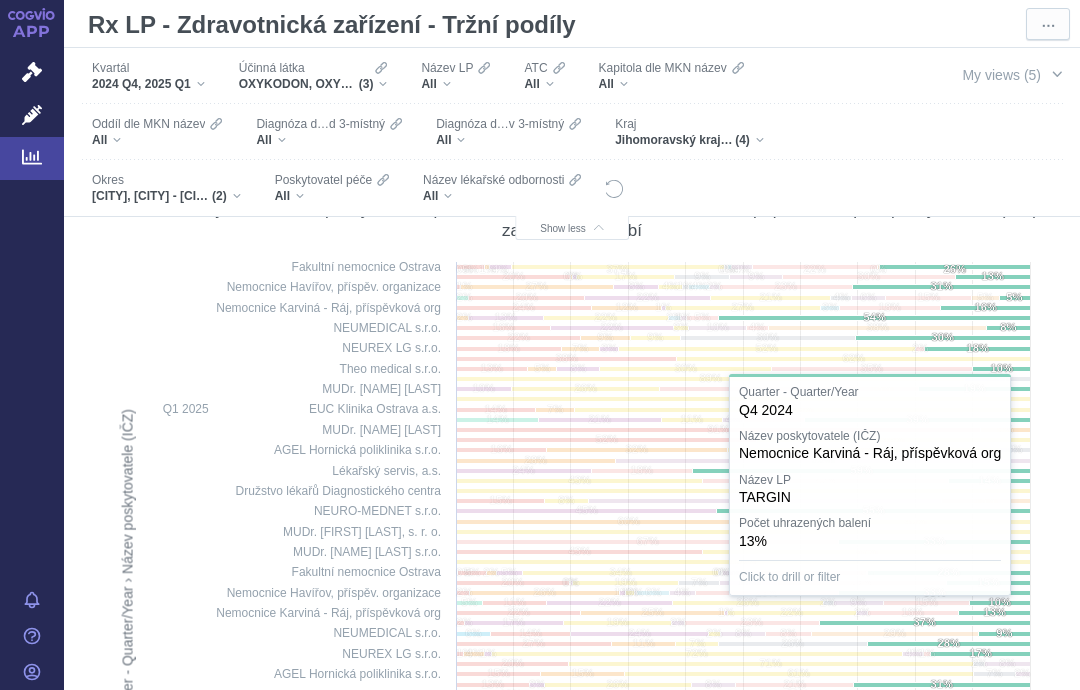 click 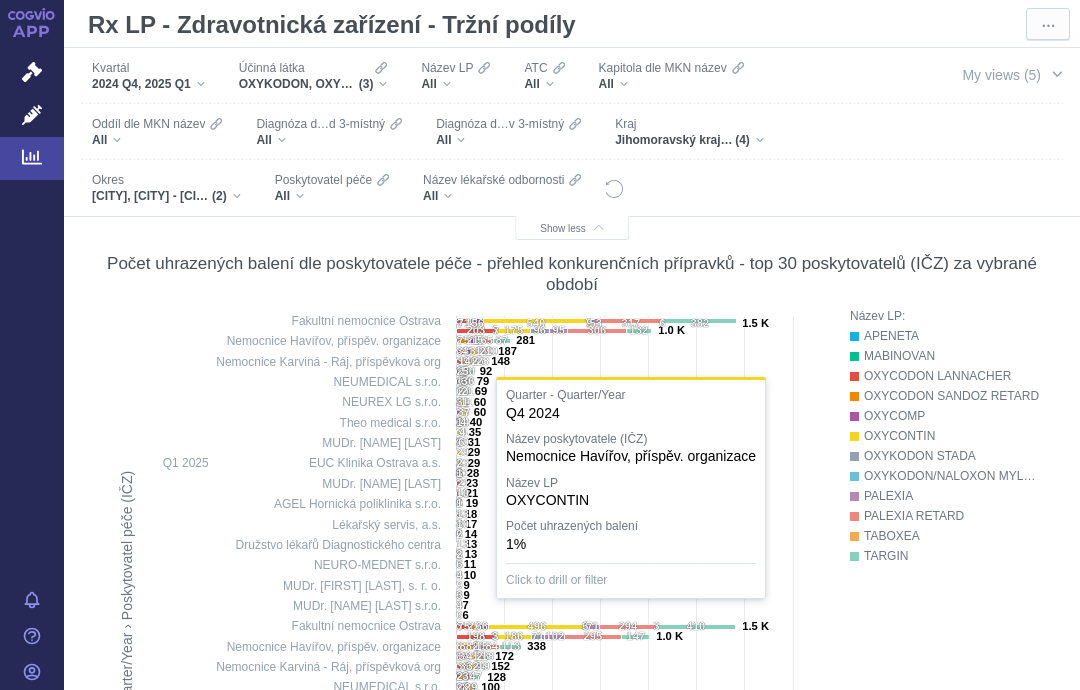scroll, scrollTop: 1175, scrollLeft: 0, axis: vertical 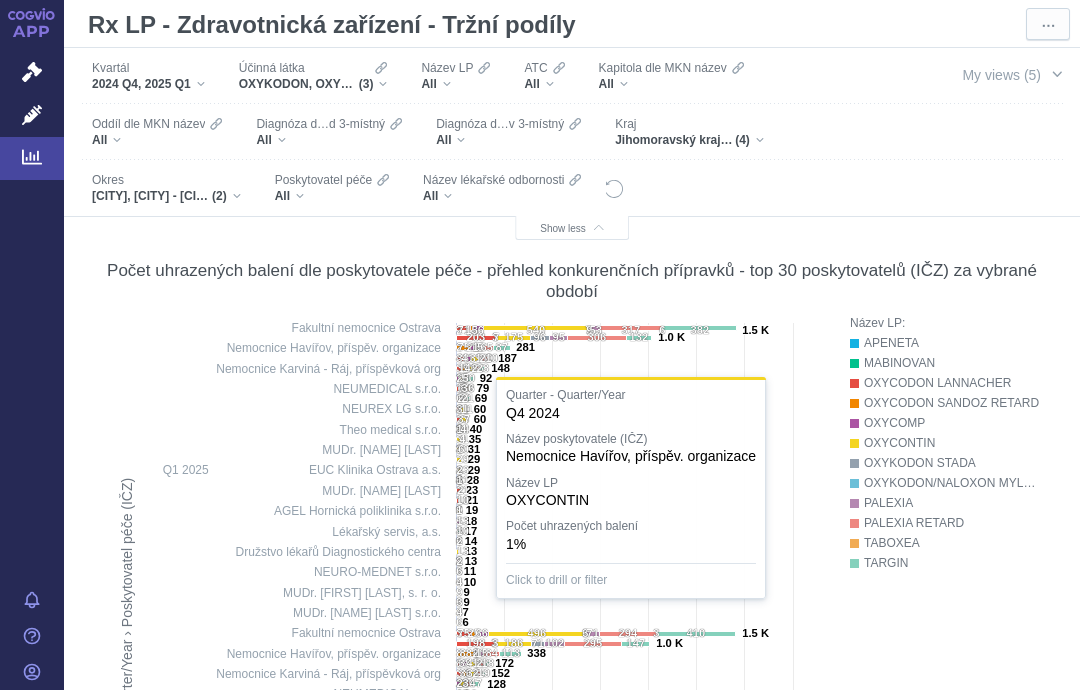 click on "Název LP: APENETA MABINOVAN OXYCODON LANNACHER OXYCODON SANDOZ RETARD OXYCOMP OXYCONTIN OXYKODON STADA OXYKODON/NALOXON MYLAN PALEXIA PALEXIA RETARD TABOXEA TARGIN" at bounding box center [945, 653] 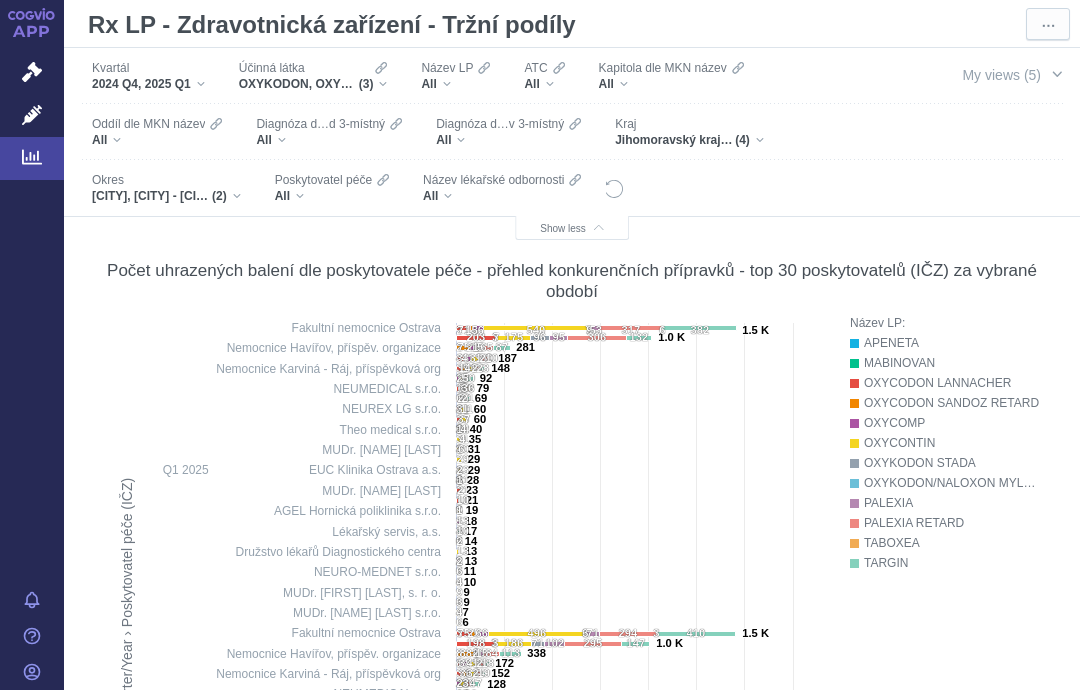 click on "Název LP: APENETA MABINOVAN OXYCODON LANNACHER OXYCODON SANDOZ RETARD OXYCOMP OXYCONTIN OXYKODON STADA OXYKODON/NALOXON MYLAN PALEXIA PALEXIA RETARD TABOXEA TARGIN" at bounding box center [945, 653] 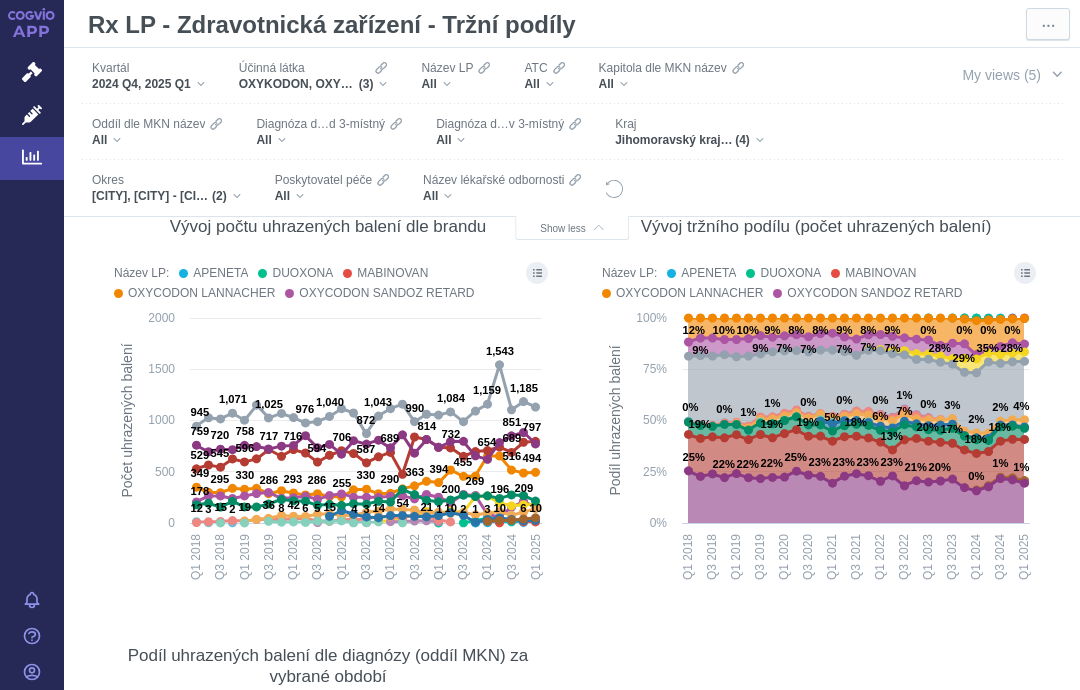 scroll, scrollTop: 334, scrollLeft: 0, axis: vertical 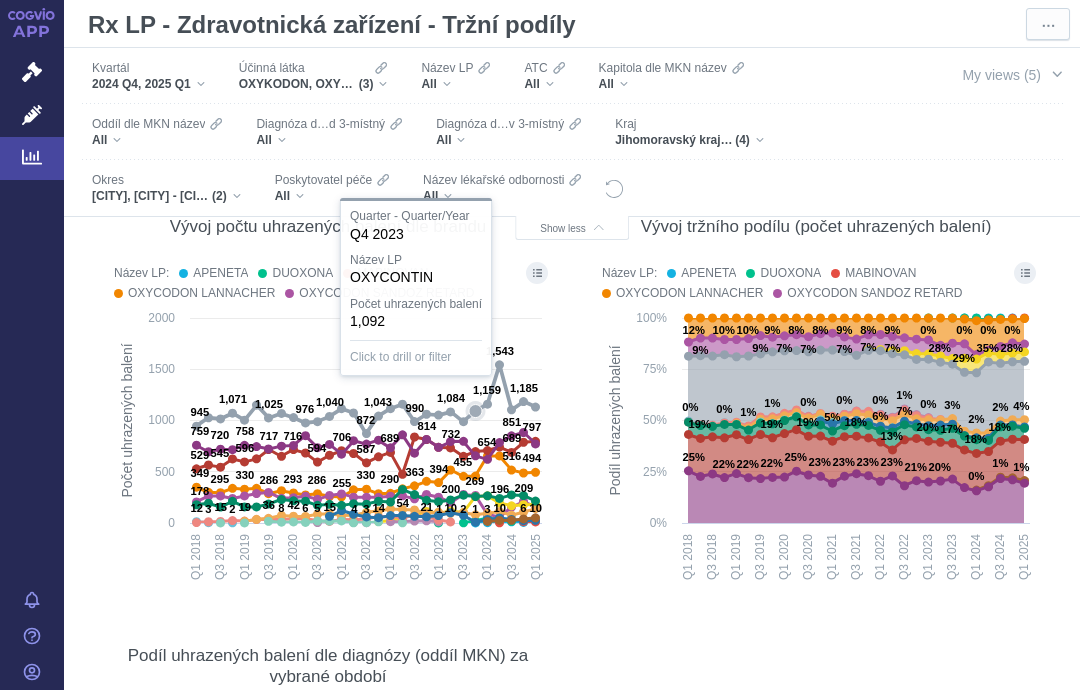 click 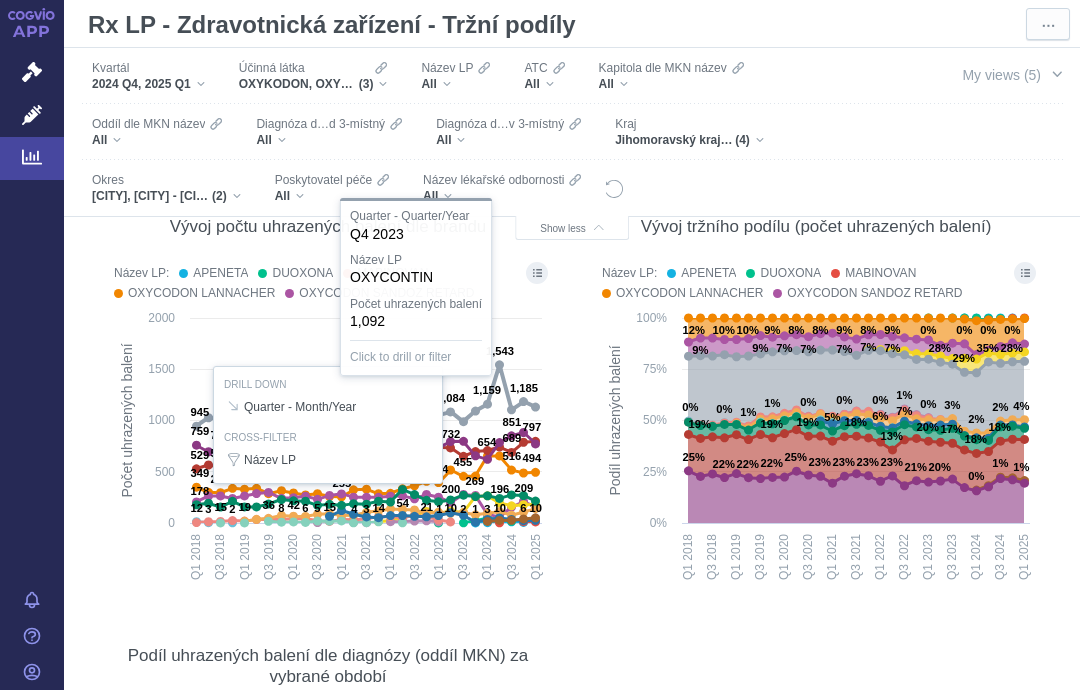 click 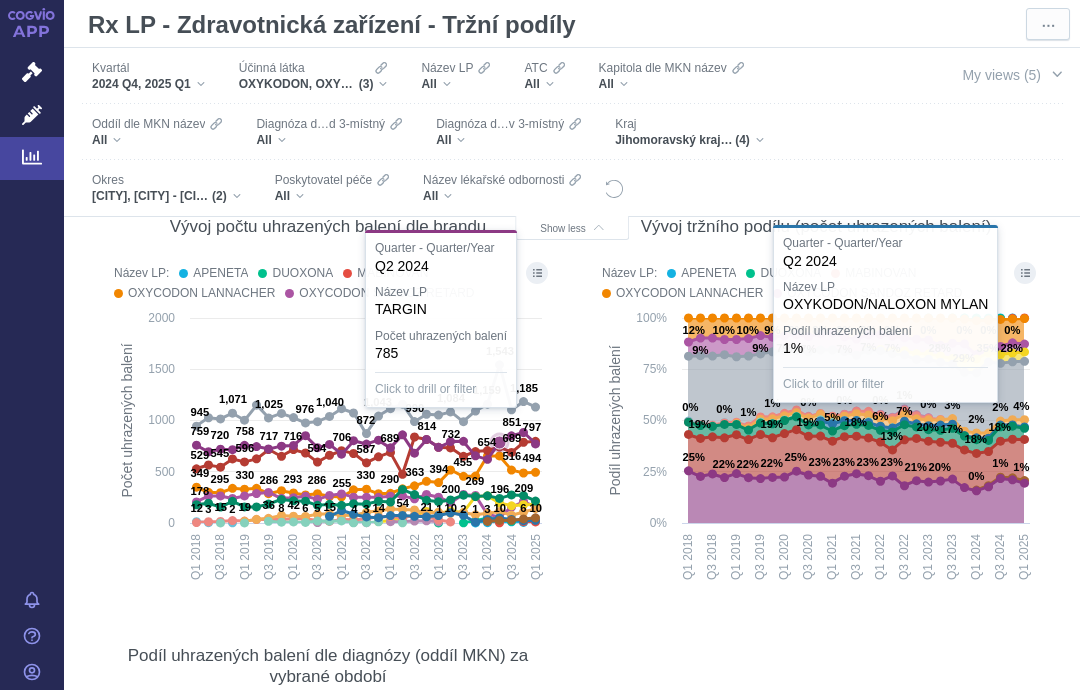 click on "689" 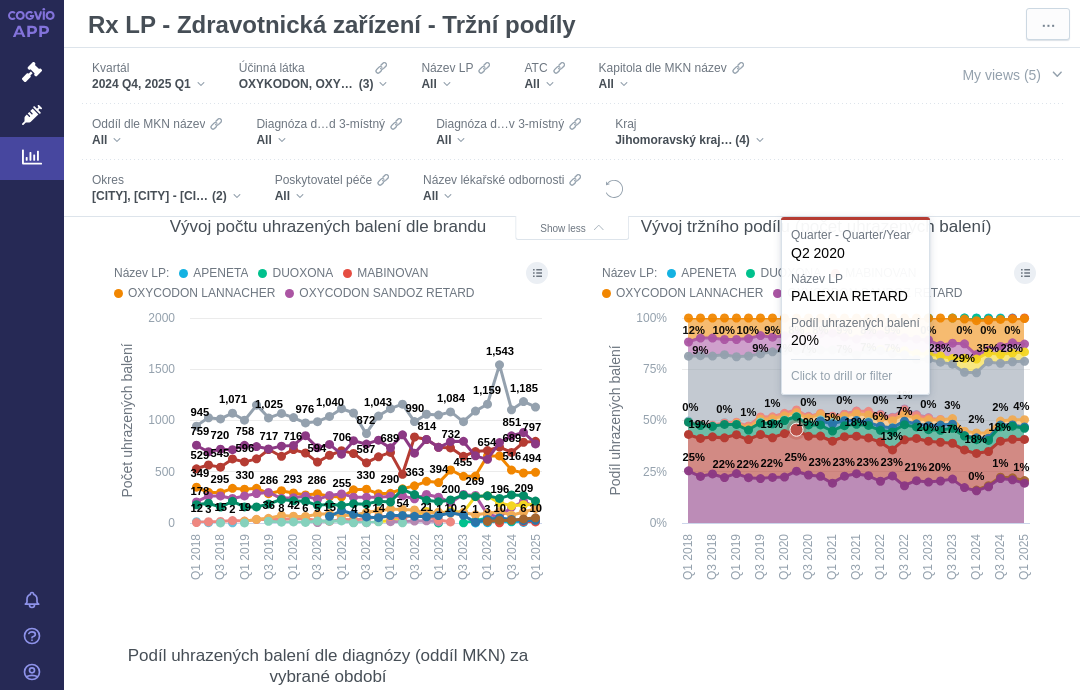 click 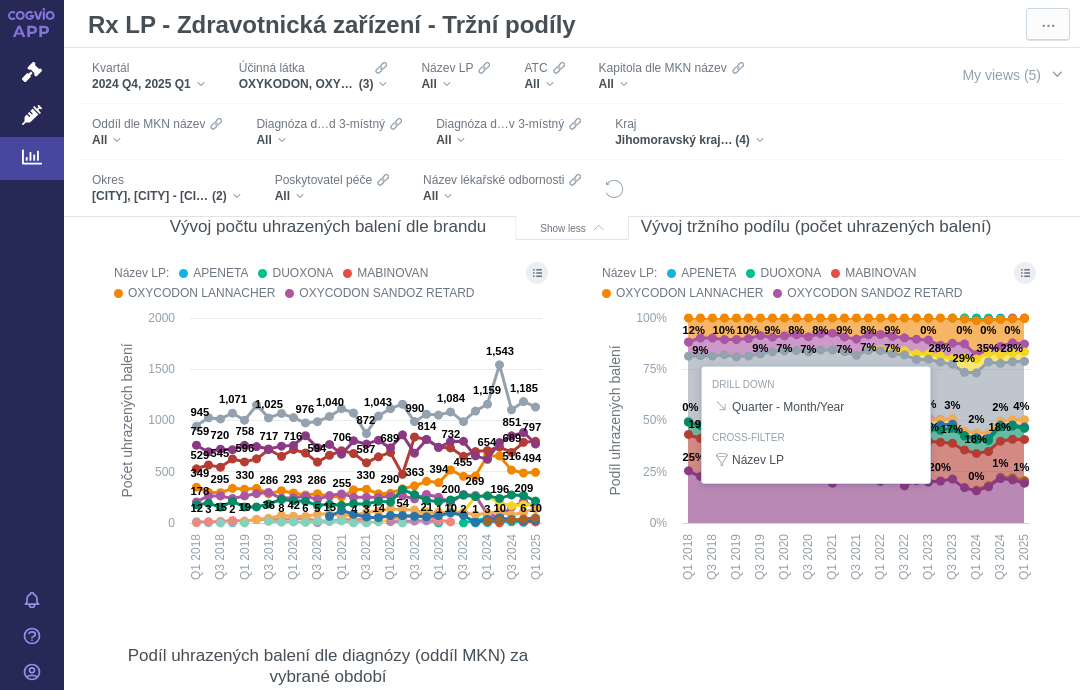 click at bounding box center (816, 425) 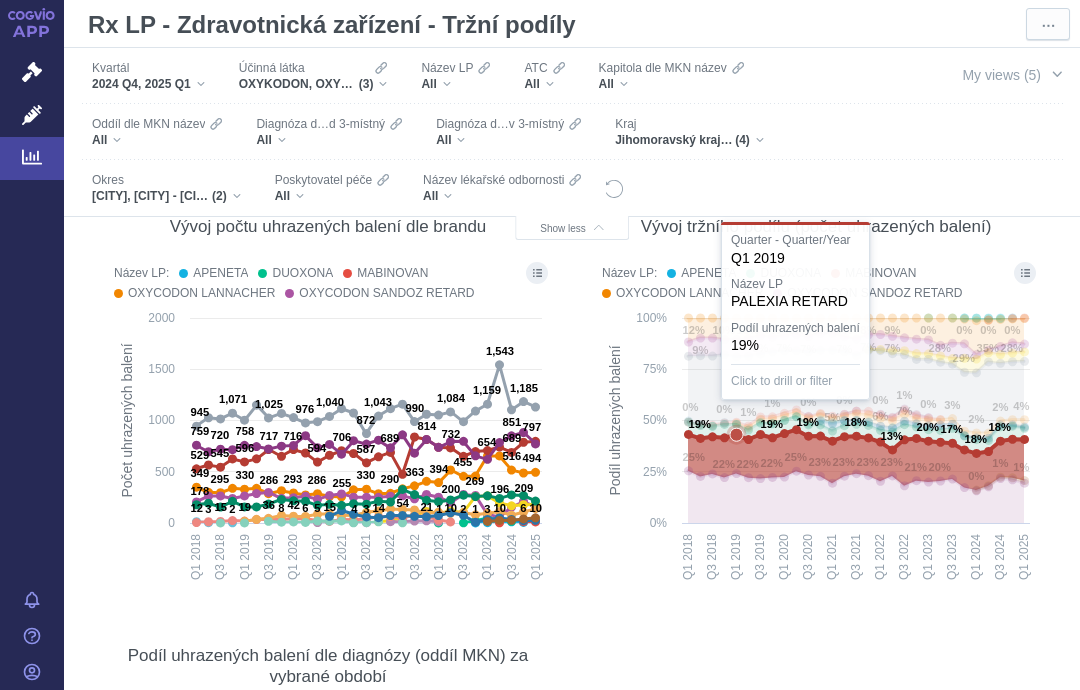 click on "Účinná látka OXYKODON, OXYKODON A NALOXON, TAPENTADOL (3)" at bounding box center (313, 76) 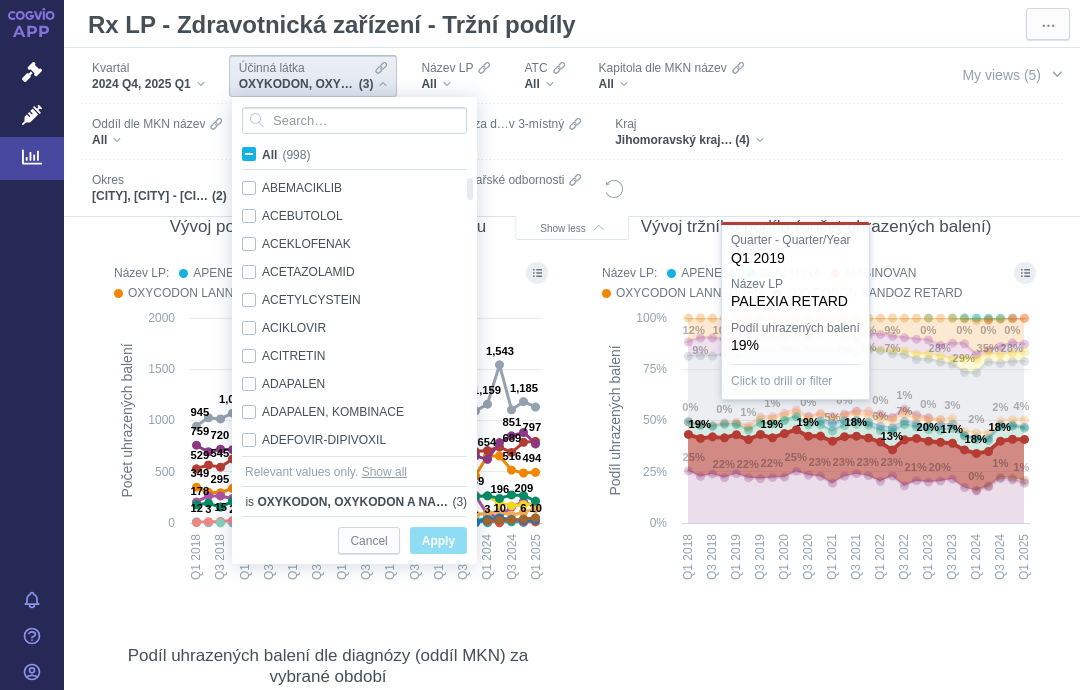 click on "All (998)" at bounding box center (286, 155) 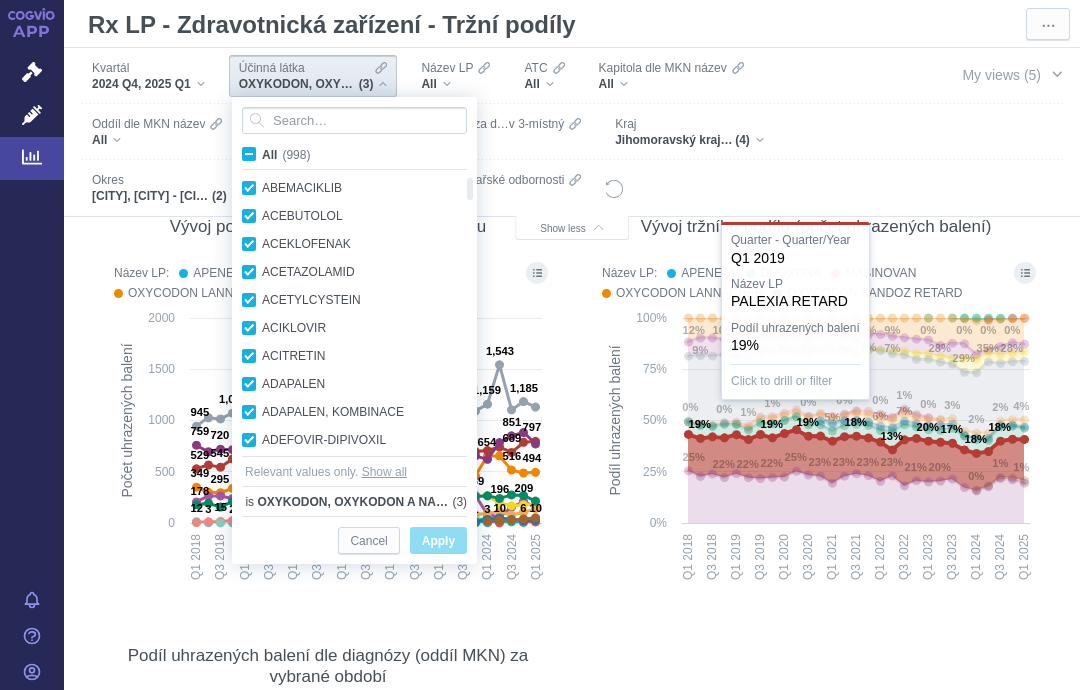checkbox on "true" 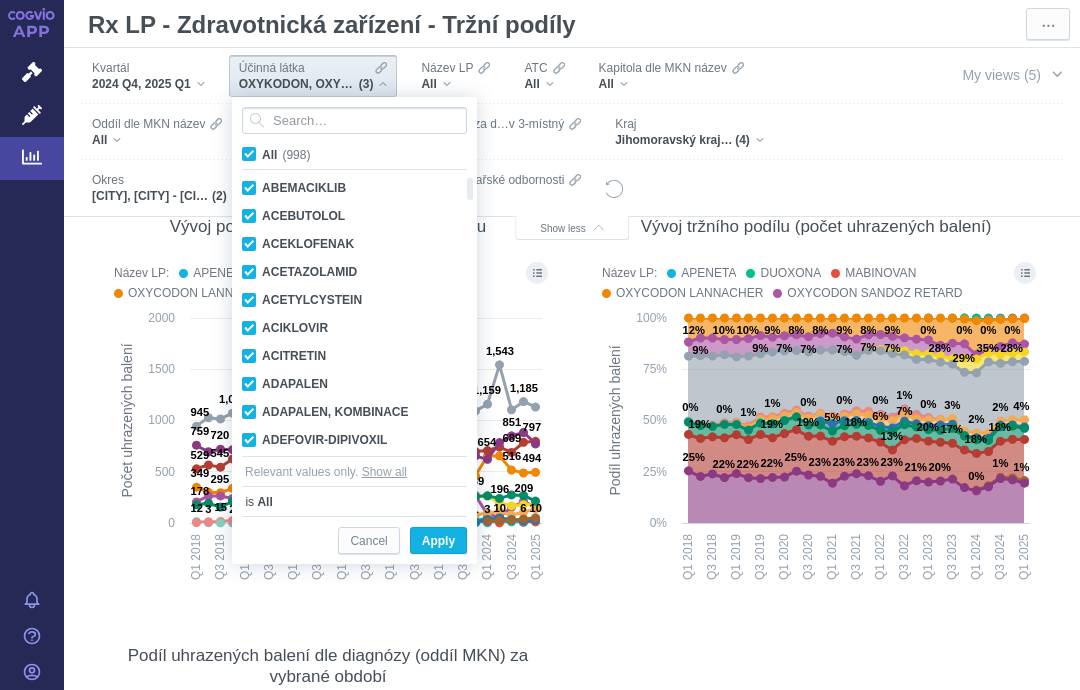 click on "All (998)" at bounding box center [279, 154] 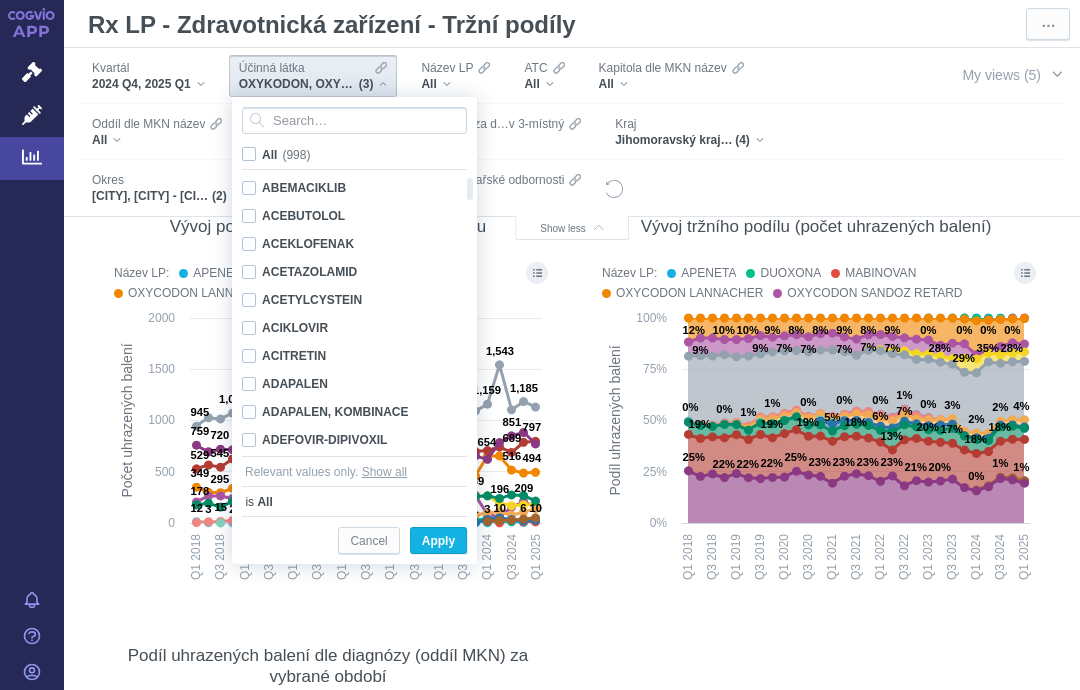 checkbox on "false" 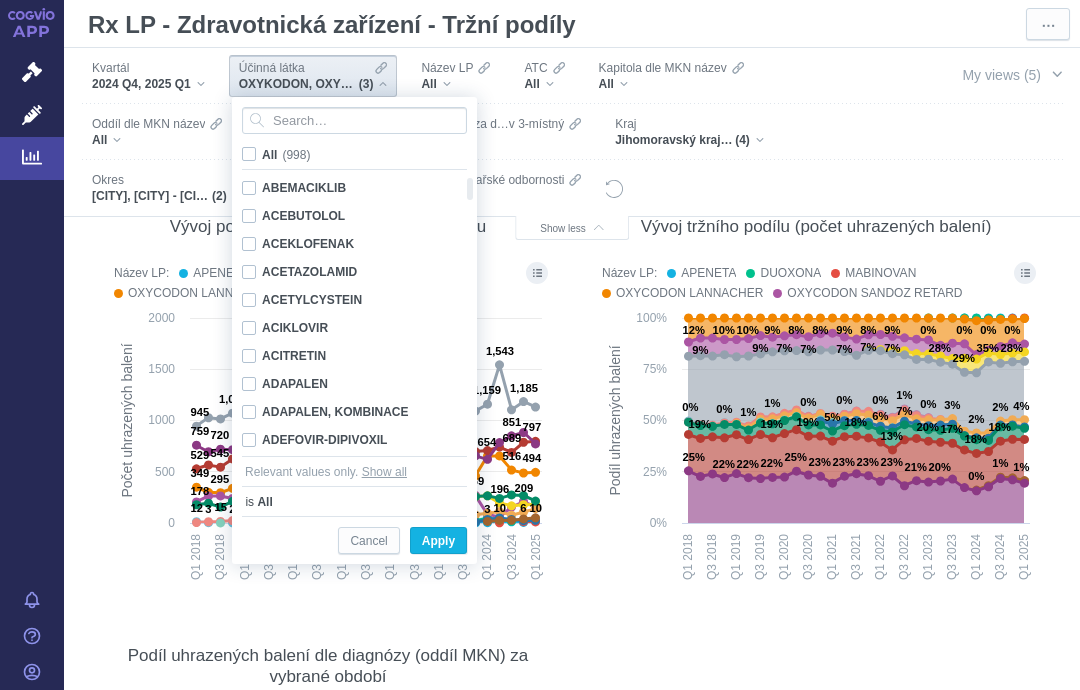 checkbox on "false" 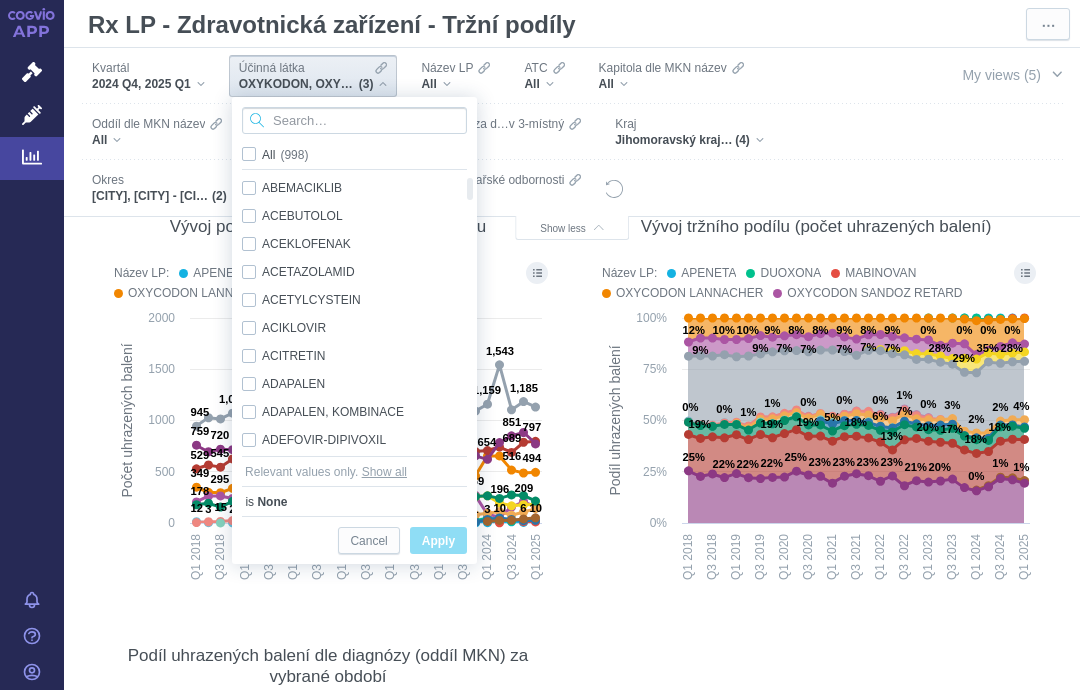 click at bounding box center [354, 120] 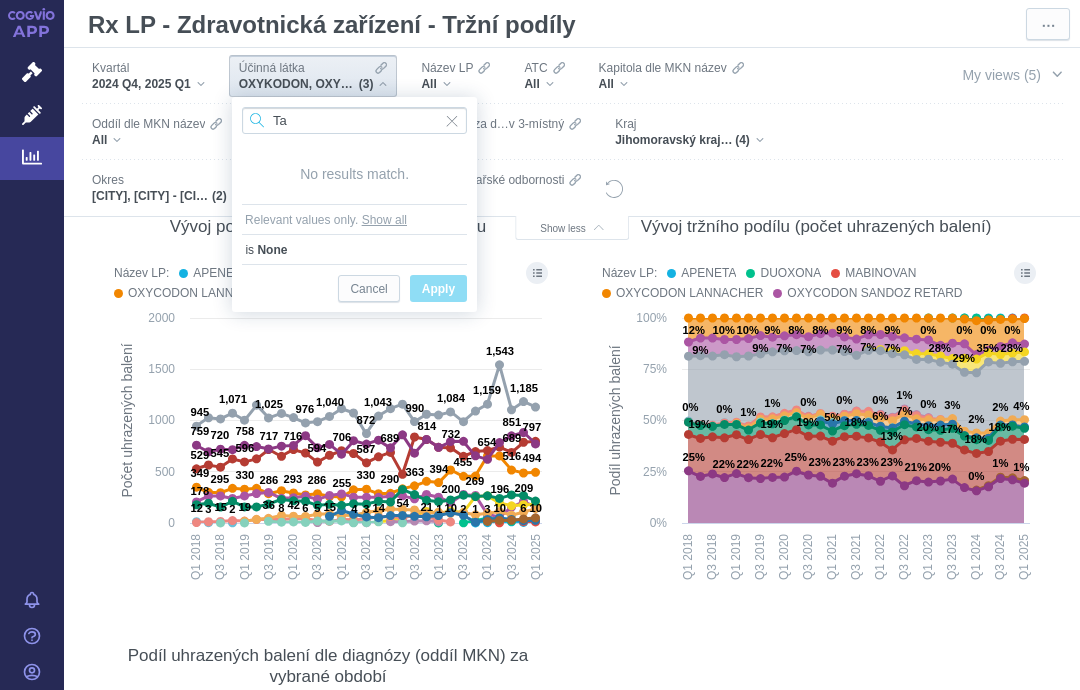 type on "T" 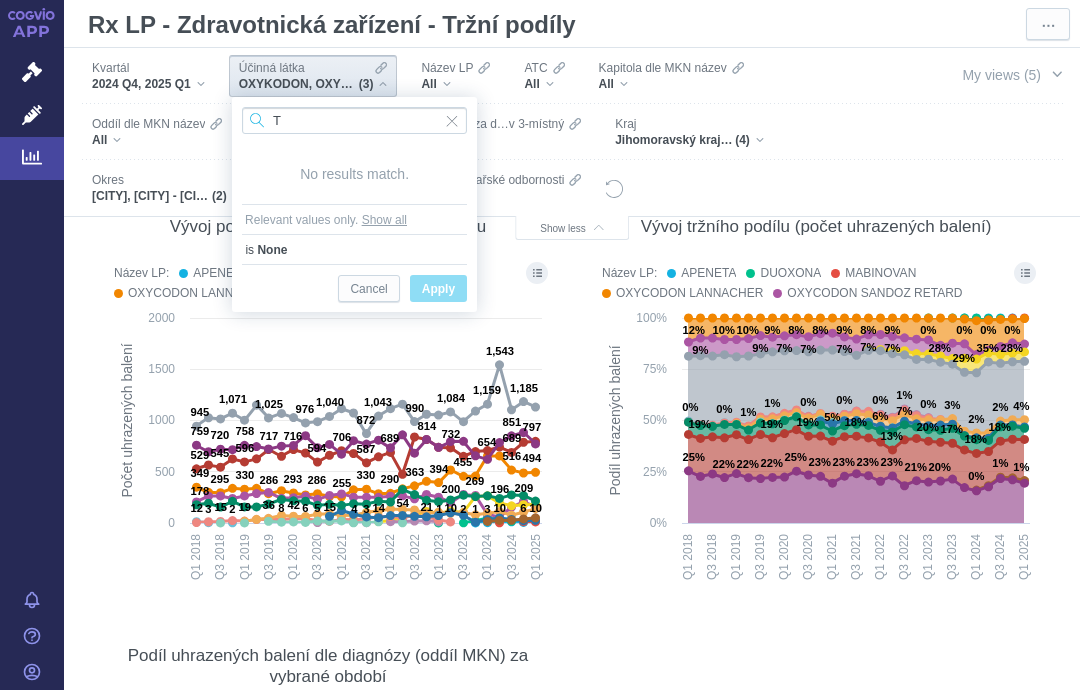 type 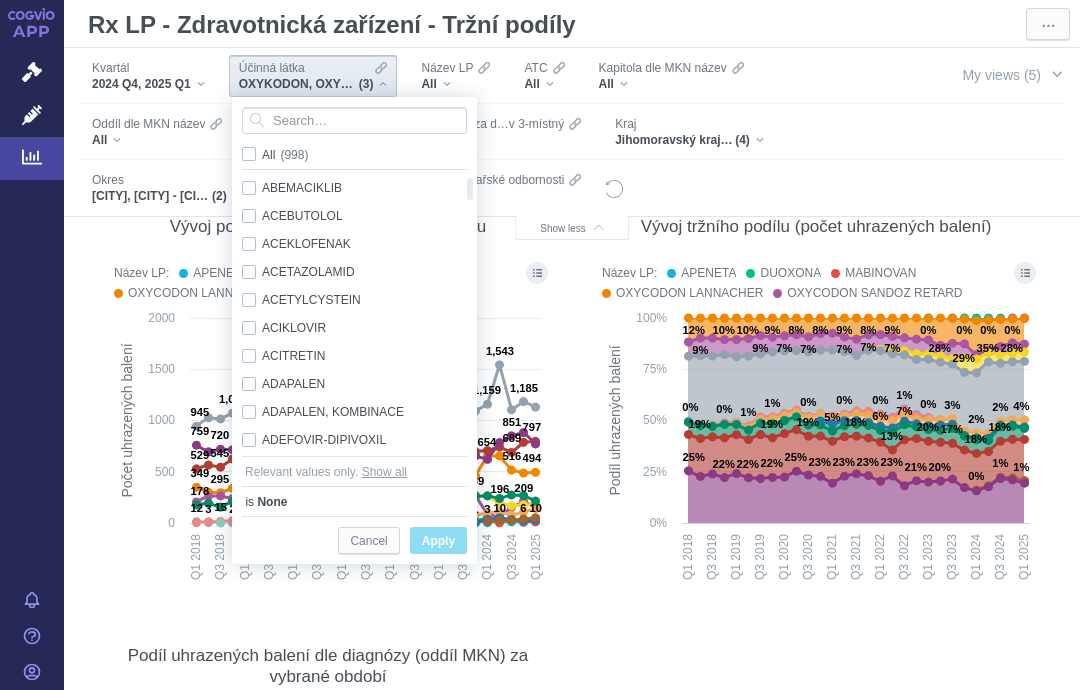 click on "All" at bounding box center (455, 84) 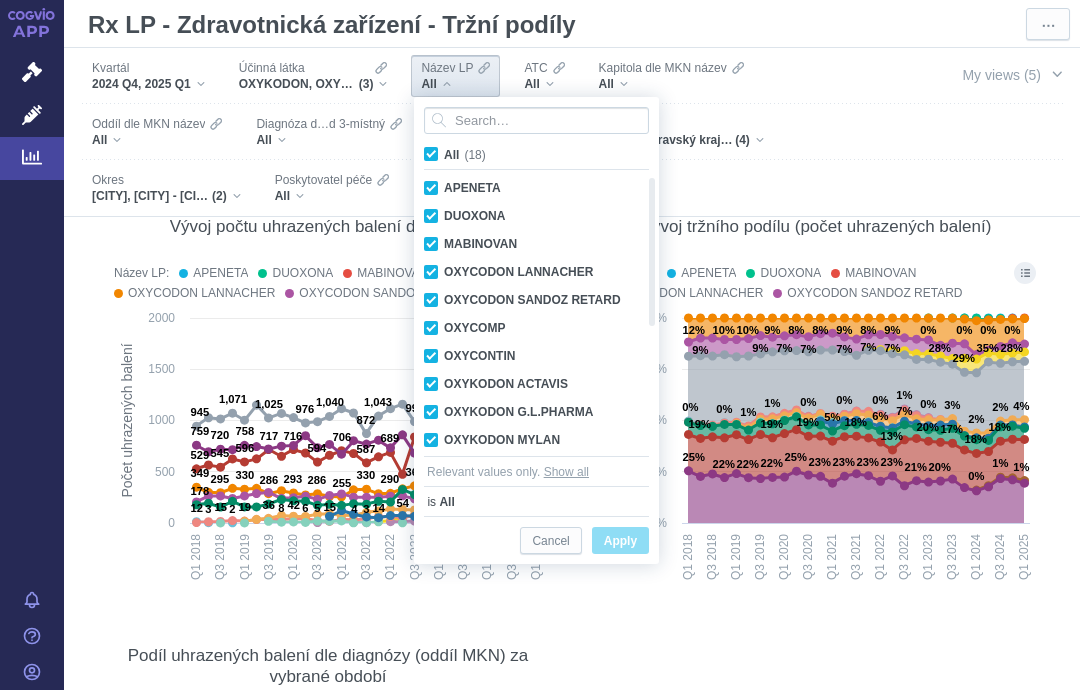 click on "OXYKODON, OXYKODON A NALOXON, TAPENTADOL" at bounding box center (299, 84) 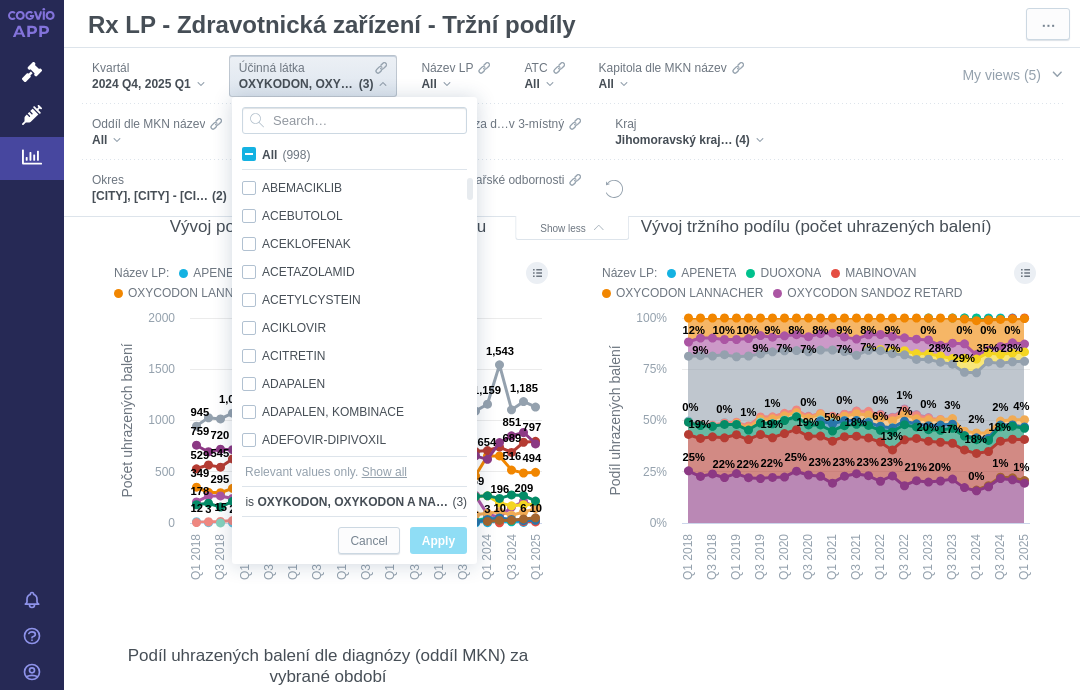 click on "Název LP" at bounding box center (447, 68) 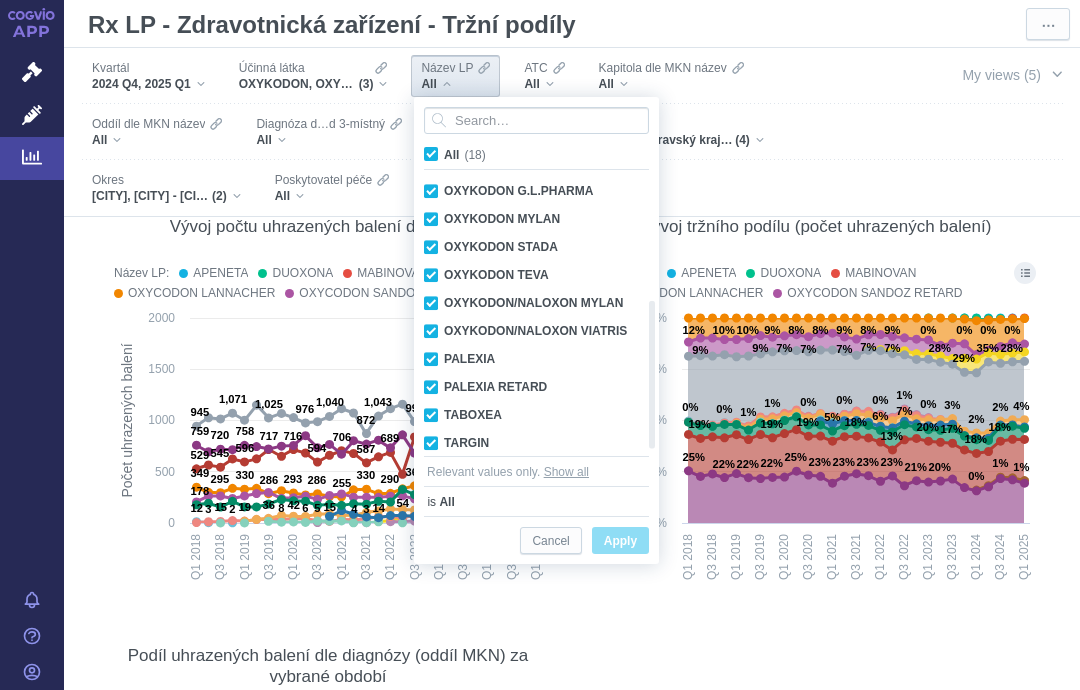 click on "All (18)" at bounding box center [465, 155] 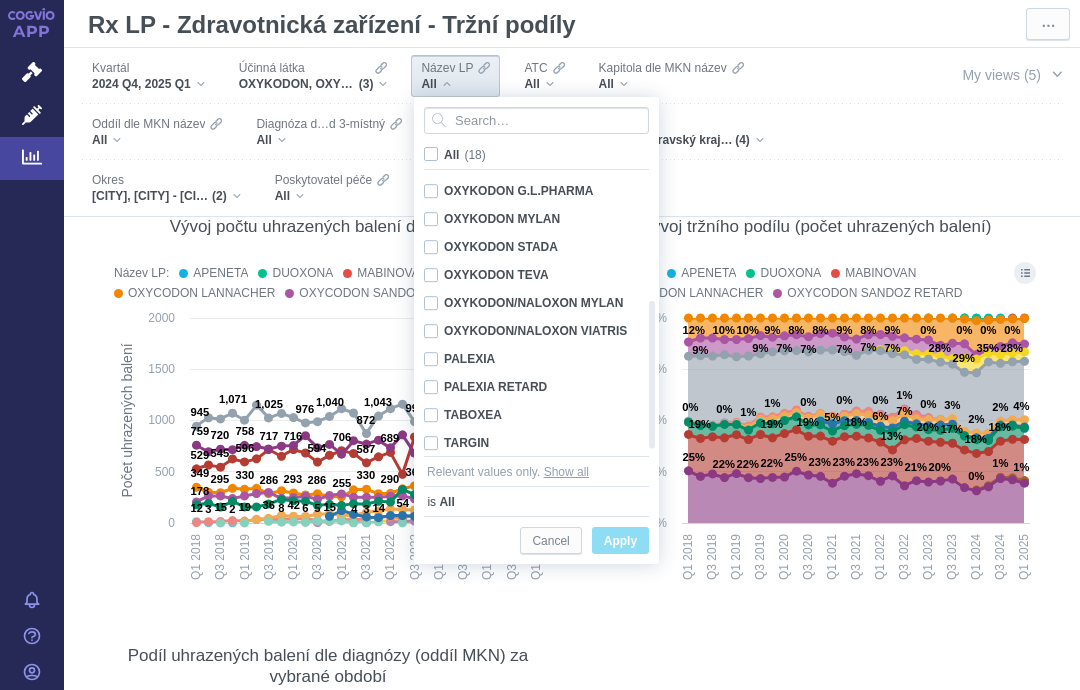 checkbox on "false" 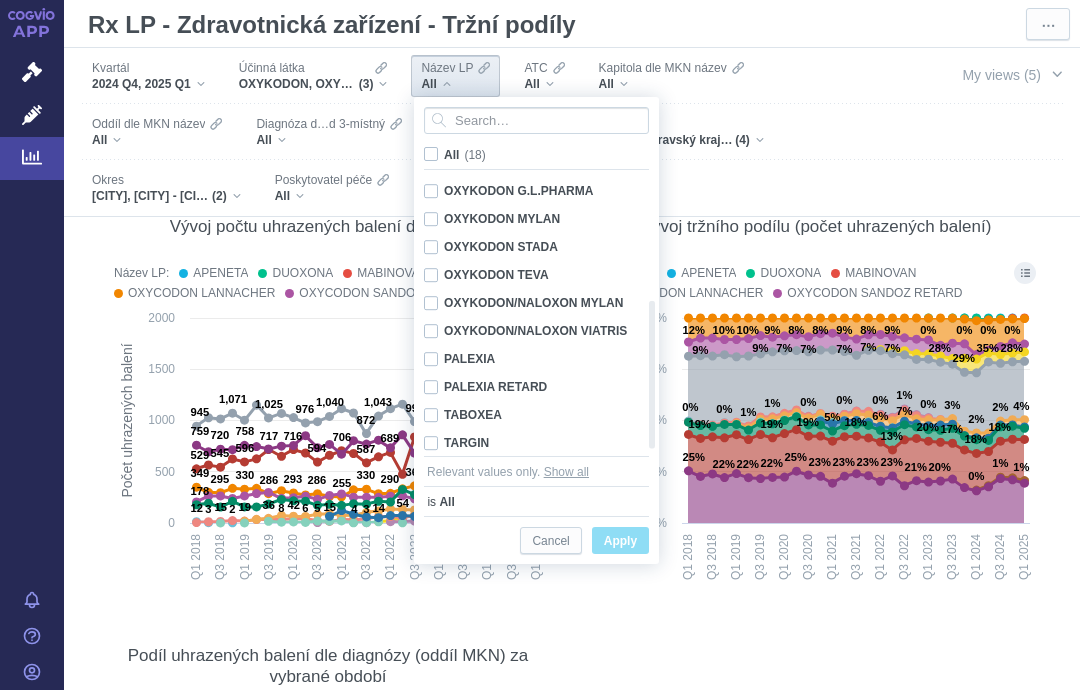 checkbox on "false" 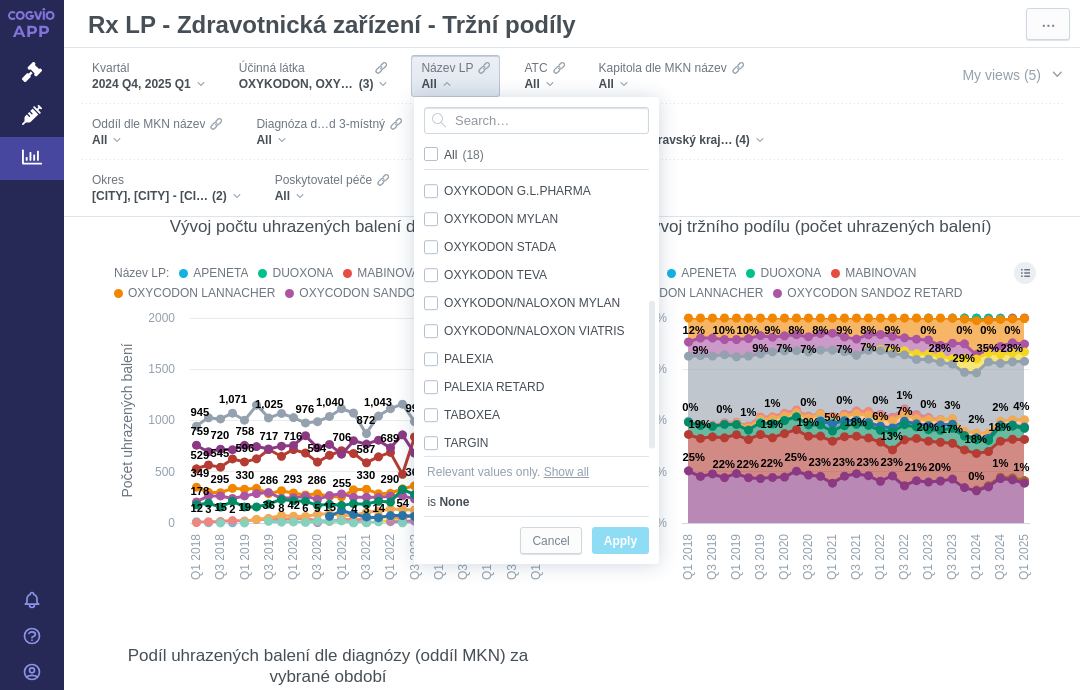click on "TARGIN Only" at bounding box center (529, 443) 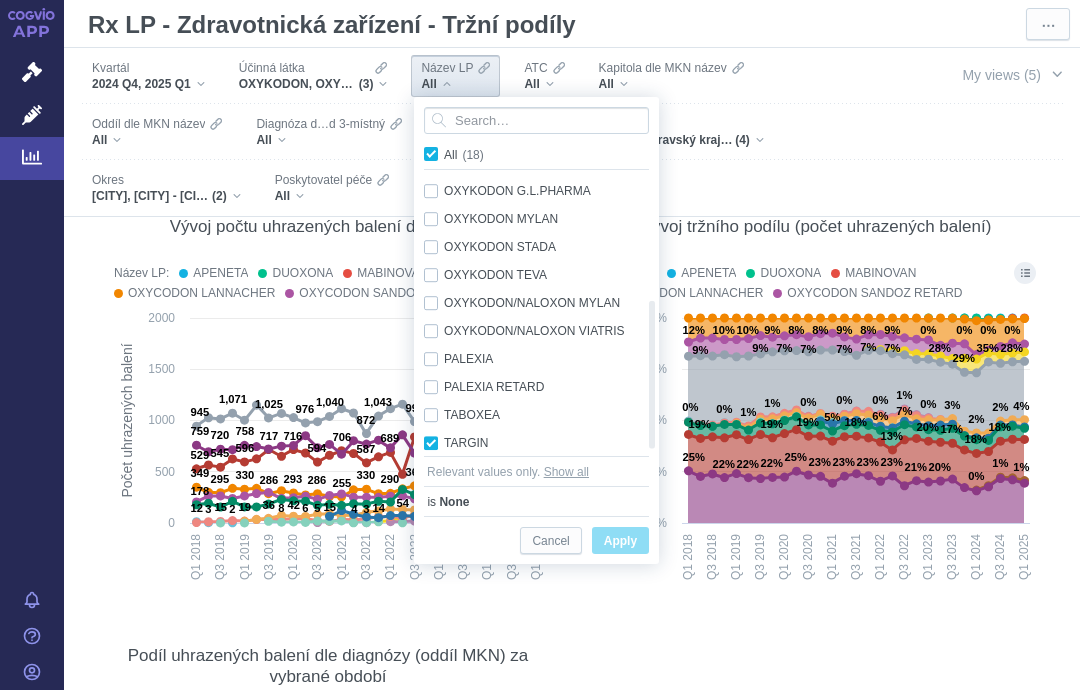 checkbox on "true" 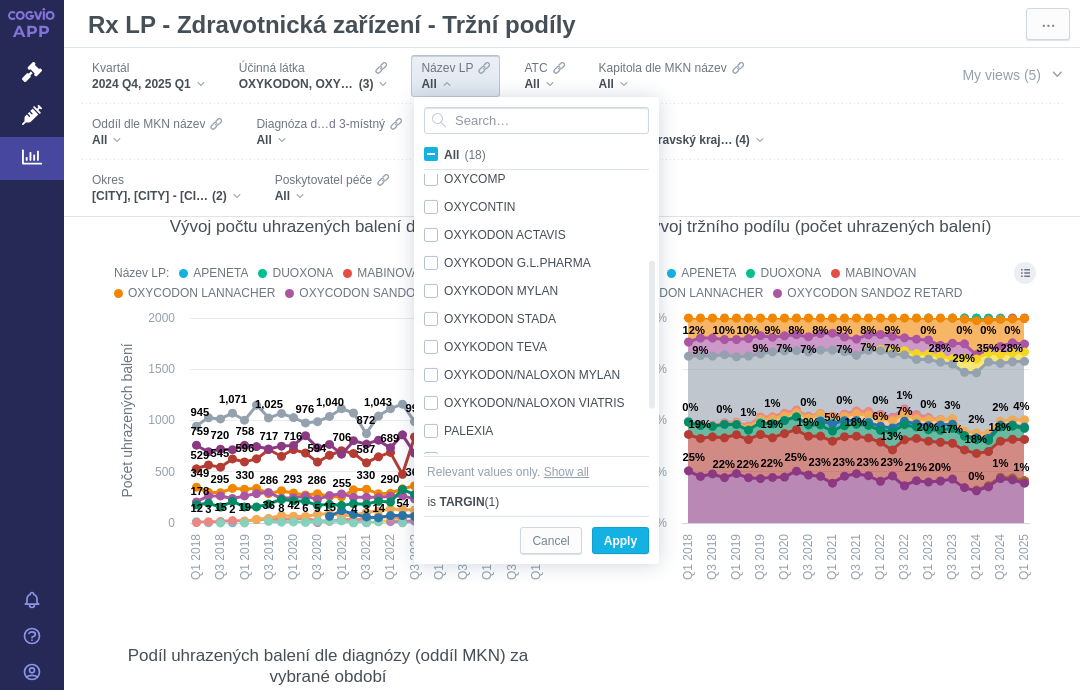 checkbox on "true" 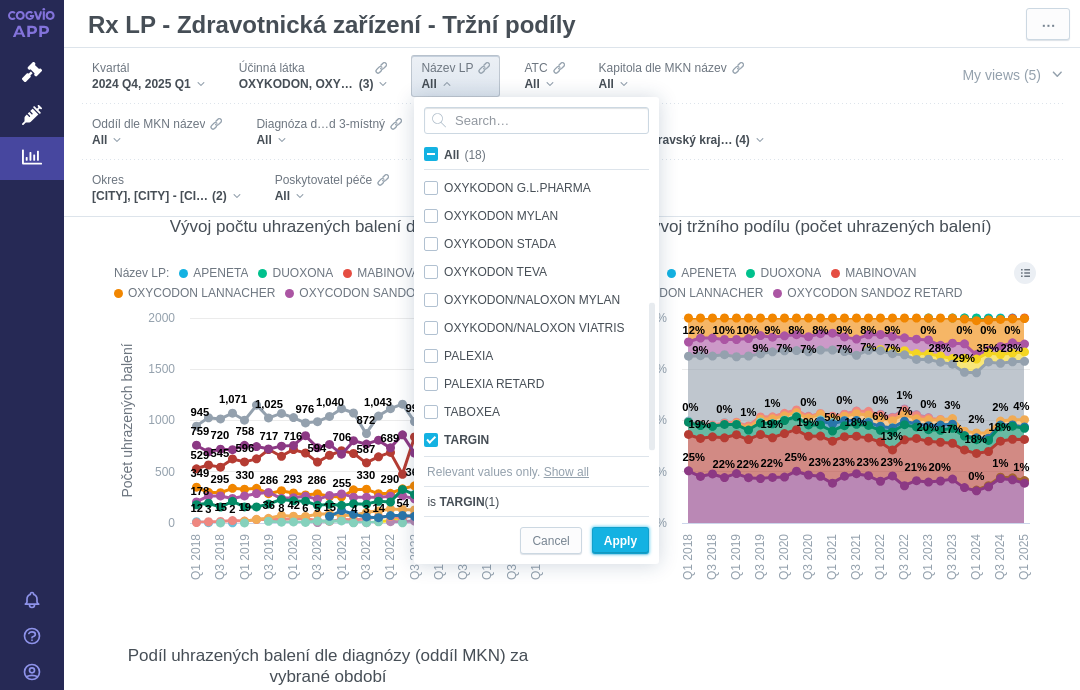 click on "Apply" at bounding box center (620, 541) 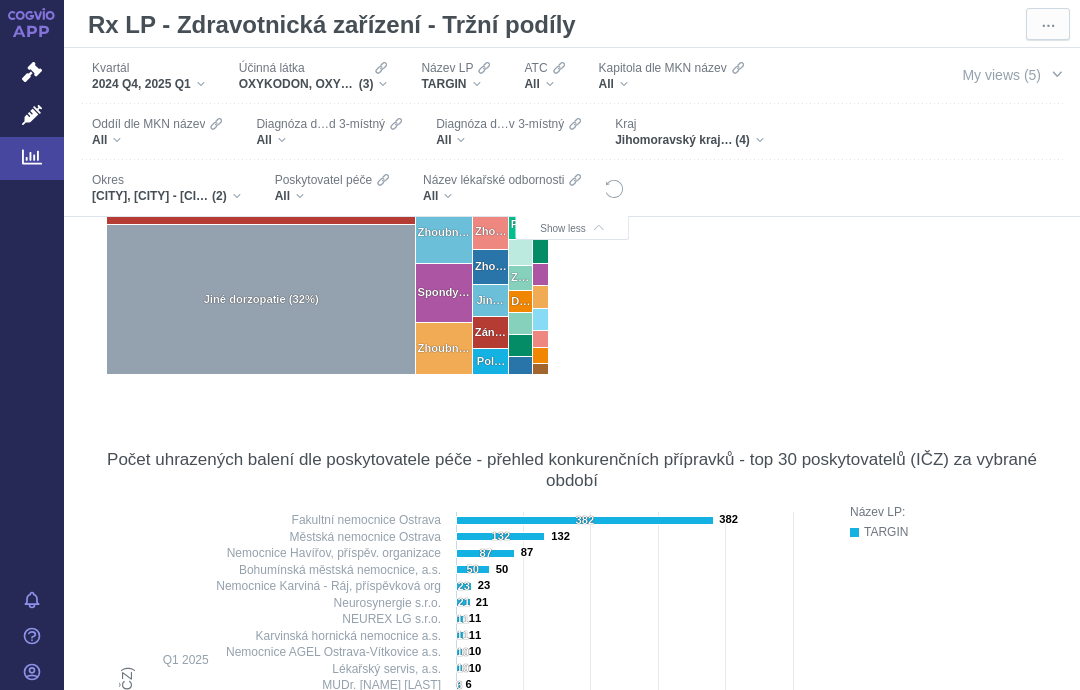 scroll, scrollTop: 983, scrollLeft: 0, axis: vertical 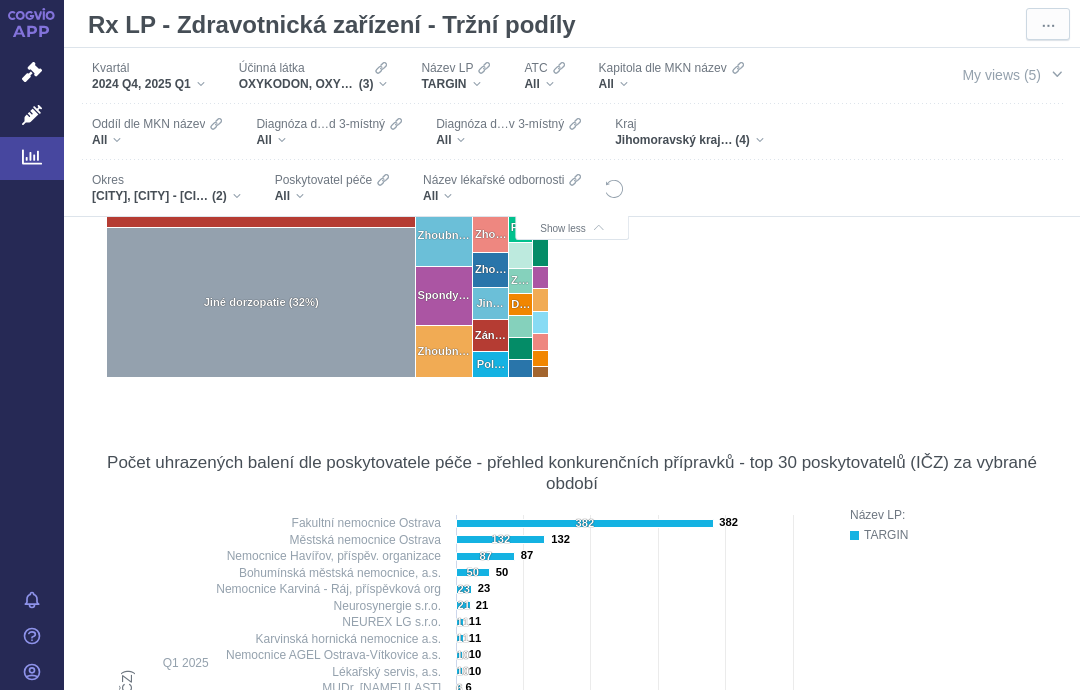 click on "All" at bounding box center (157, 140) 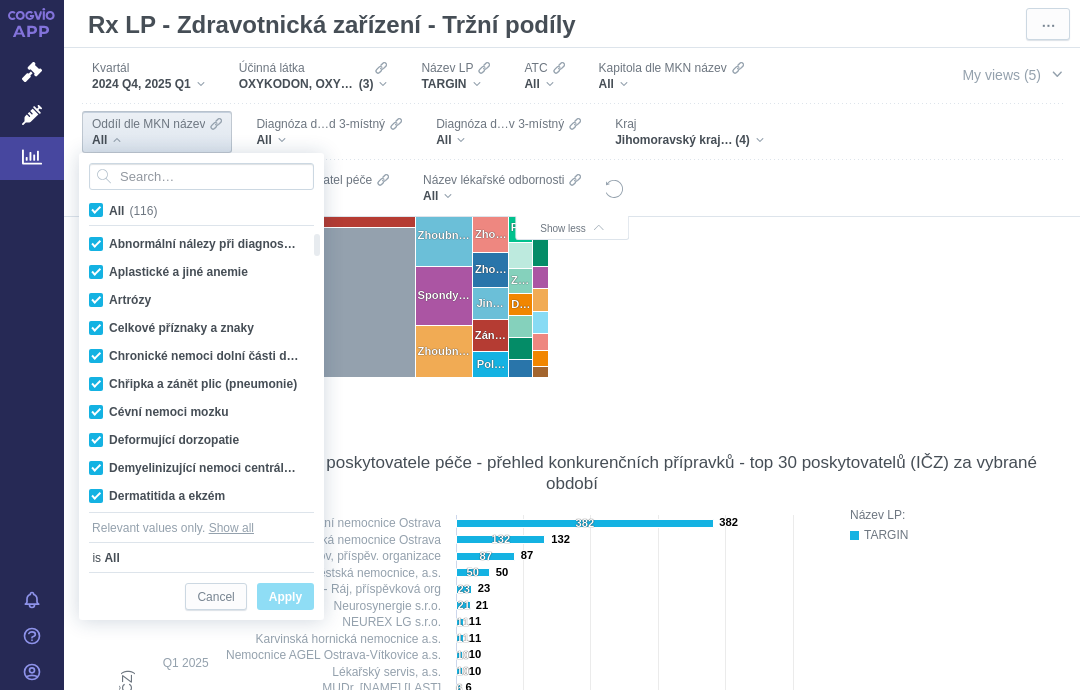 click on "Pomocí volby "Kvartál" ve filtru můžete určit, které časové období bude zobrazeno v grafu. Podíl uhrazených balení dle diagnózy (oddíl MKN) za vybrané období Created with Highcharts 12.1.2 Artrózy (4%) Artrózy (4… Celkové příznaky a znaky (3%) Celkové… Demyelinizující nemoci centrální nervové soustavy (1%) De… Diabetes mellitus – cukrovka – úplavice cukrová (0%) D… Jiné degenerativní nemoci nervové soustavy (1%) J… Jiné dorzopatie (32%) Jiné osteopatie (1%) Jin… Neznámá diagnóza (38%) Onemocnění nervů‚ nervových kořenů a pletení (3%) Onemo… Polyneuropatie a jiné nemoci periferní nervové soustavy (1%) Pol… Poruchy hustoty a struktury kosti (0%) P… Spondylopatie (2%) Spondy… Zhoubné novotvary močového ústrojí (1%) Zho… Zhoubné novotvary mužských pohlavních orgánů (2%) Zhoubn… Zhoubné novotvary nepřesně určených‚ sekundárních a neurčených lokalizací (1%) Zho… Zho… Zhoubné novotvary trávicího ústrojí (2%)" at bounding box center [572, 183] 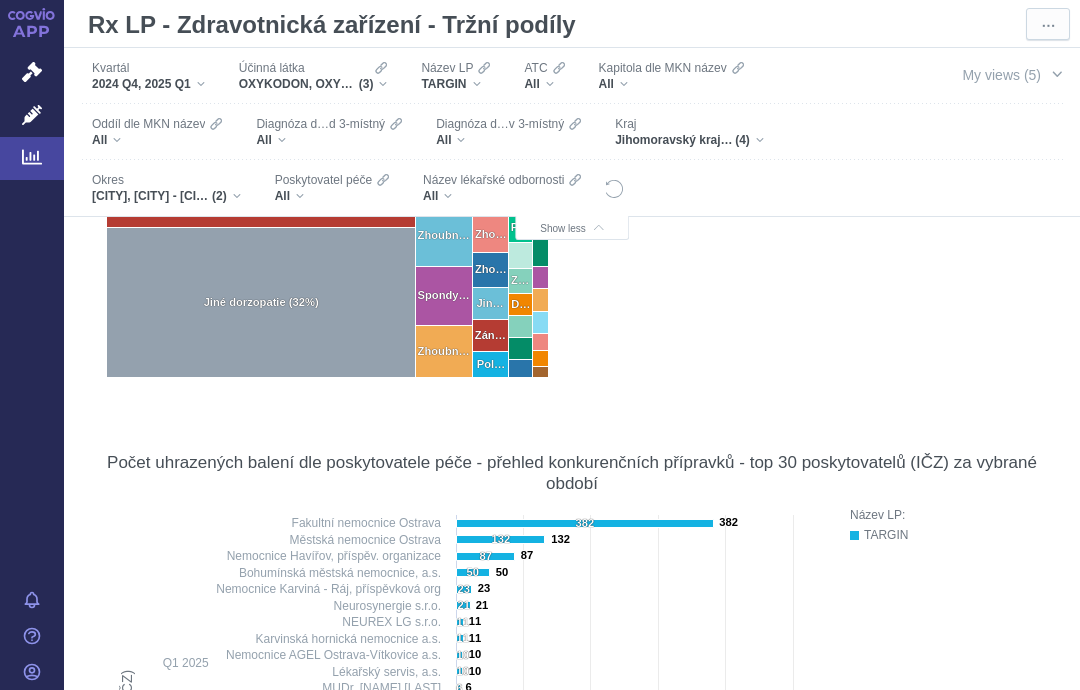 click on "All" at bounding box center (531, 84) 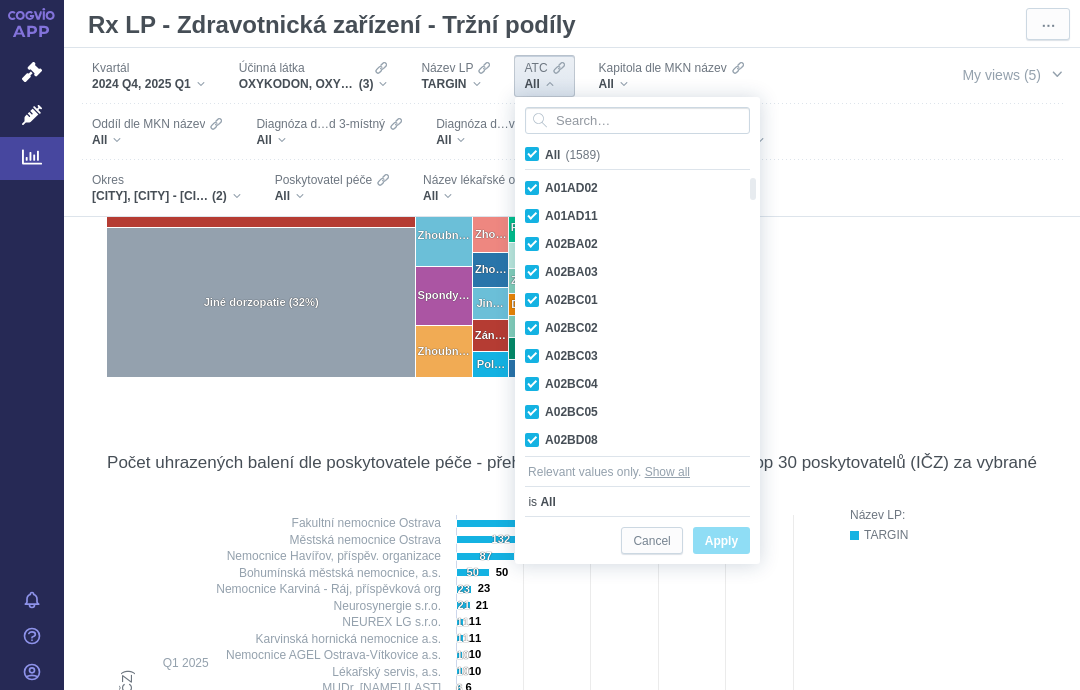 click on "Pomocí volby "Kvartál" ve filtru můžete určit, které časové období bude zobrazeno v grafu. Podíl uhrazených balení dle diagnózy (oddíl MKN) za vybrané období Created with Highcharts 12.1.2 Artrózy (4%) Artrózy (4… Celkové příznaky a znaky (3%) Celkové… Demyelinizující nemoci centrální nervové soustavy (1%) De… Diabetes mellitus – cukrovka – úplavice cukrová (0%) D… Jiné degenerativní nemoci nervové soustavy (1%) J… Jiné dorzopatie (32%) Jiné osteopatie (1%) Jin… Neznámá diagnóza (38%) Onemocnění nervů‚ nervových kořenů a pletení (3%) Onemo… Polyneuropatie a jiné nemoci periferní nervové soustavy (1%) Pol… Poruchy hustoty a struktury kosti (0%) P… Spondylopatie (2%) Spondy… Zhoubné novotvary močového ústrojí (1%) Zho… Zhoubné novotvary mužských pohlavních orgánů (2%) Zhoubn… Zhoubné novotvary nepřesně určených‚ sekundárních a neurčených lokalizací (1%) Zho… Zho… Zhoubné novotvary trávicího ústrojí (2%)" at bounding box center [572, 183] 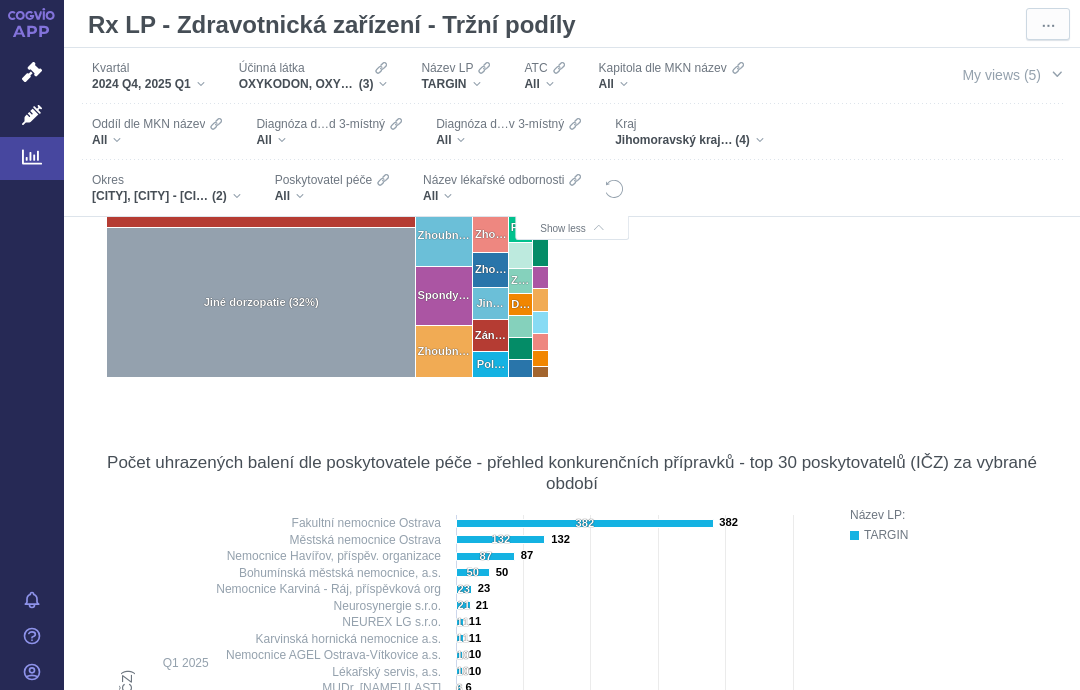 click on "All" at bounding box center (671, 84) 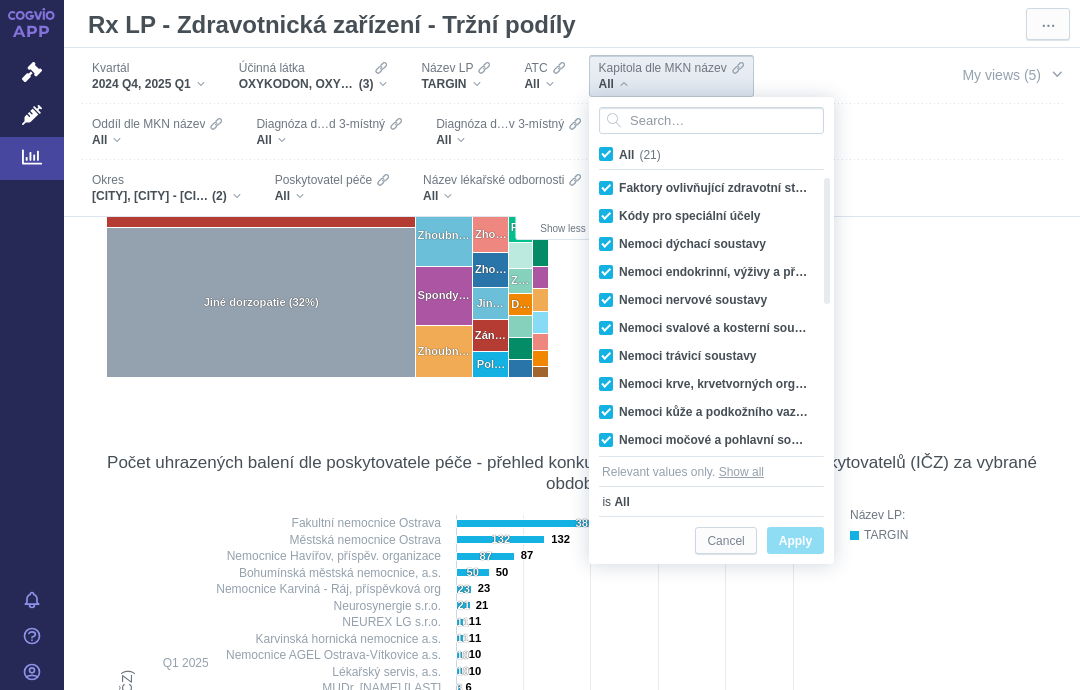 click on "Pomocí volby "Kvartál" ve filtru můžete určit, které časové období bude zobrazeno v grafu. Podíl uhrazených balení dle diagnózy (oddíl MKN) za vybrané období Created with Highcharts 12.1.2 Artrózy (4%) Artrózy (4… Celkové příznaky a znaky (3%) Celkové… Demyelinizující nemoci centrální nervové soustavy (1%) De… Diabetes mellitus – cukrovka – úplavice cukrová (0%) D… Jiné degenerativní nemoci nervové soustavy (1%) J… Jiné dorzopatie (32%) Jiné osteopatie (1%) Jin… Neznámá diagnóza (38%) Onemocnění nervů‚ nervových kořenů a pletení (3%) Onemo… Polyneuropatie a jiné nemoci periferní nervové soustavy (1%) Pol… Poruchy hustoty a struktury kosti (0%) P… Spondylopatie (2%) Spondy… Zhoubné novotvary močového ústrojí (1%) Zho… Zhoubné novotvary mužských pohlavních orgánů (2%) Zhoubn… Zhoubné novotvary nepřesně určených‚ sekundárních a neurčených lokalizací (1%) Zho… Zho… Zhoubné novotvary trávicího ústrojí (2%)" at bounding box center [572, 183] 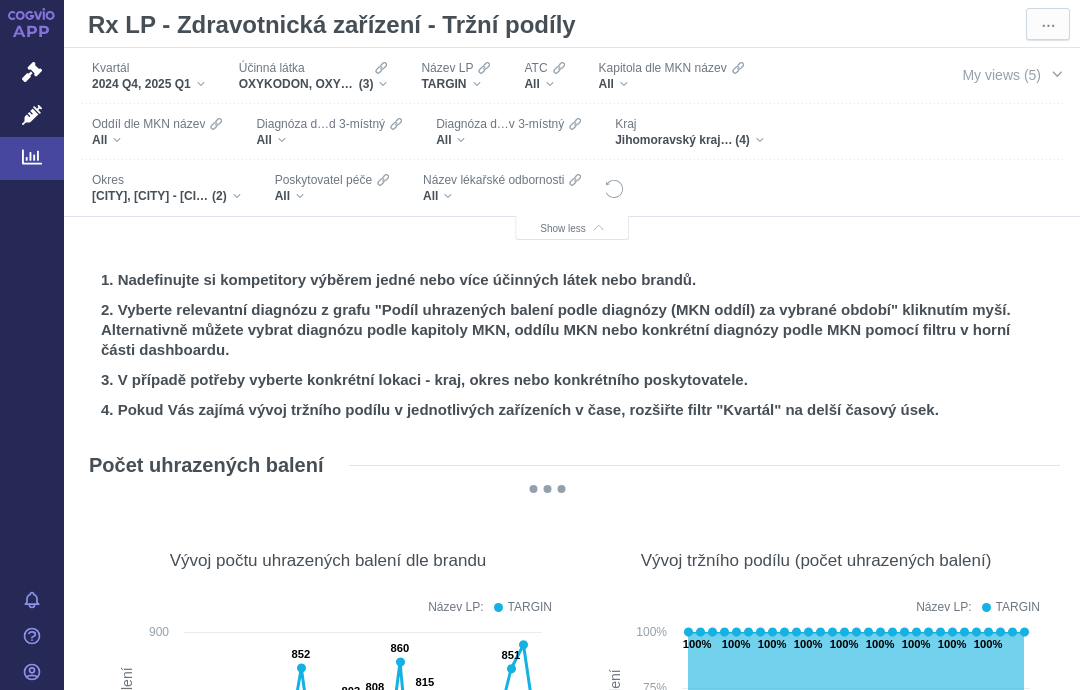 scroll, scrollTop: 0, scrollLeft: 0, axis: both 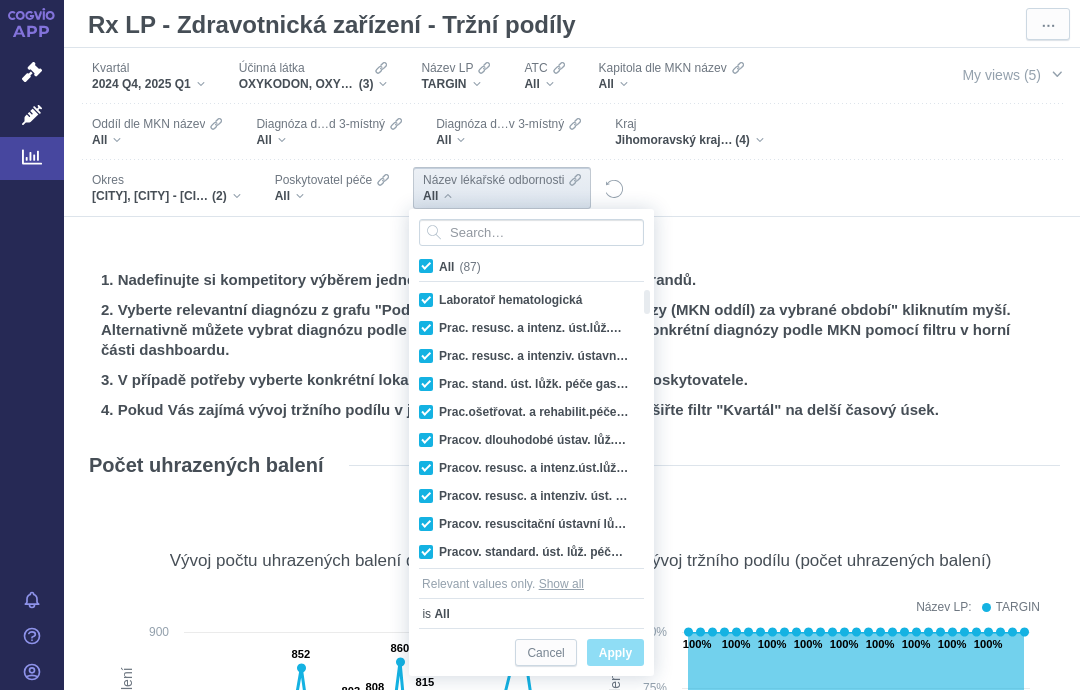 click on "1. Nadefinujte si kompetitory výběrem jedné nebo více účinných látek nebo brandů.
2. Vyberte relevantní diagnózu z grafu "Podíl uhrazených balení podle diagnózy (MKN oddíl) za vybrané období" kliknutím myší. Alternativně můžete vybrat diagnózu podle kapitoly MKN, oddílu MKN nebo konkrétní diagnózy podle MKN pomocí filtru v horní části dashboardu.
3. V případě potřeby vyberte konkrétní lokaci - kraj, okres nebo konkrétního poskytovatele.
4. Pokud Vás zajímá vývoj tržního podílu v jednotlivých zařízeních v čase, rozšiřte filtr "Kvartál" na delší časový úsek.
Poznámka: Diagnóza se u léčivých přípravků předepisovaných na recept nemusí lékaři uvádět. Data, která vidíte jsou založena na vzorku uhrazených balení, u kterých byla diagnóza uvedena. Počet uhrazených balení Vývoj počtu uhrazených balení dle brandu Název LP: TARGIN Created with Highcharts 12.1.2 Počet uhrazených balení 759 695 720 715 758 746 722 750 0%" at bounding box center (572, 6945) 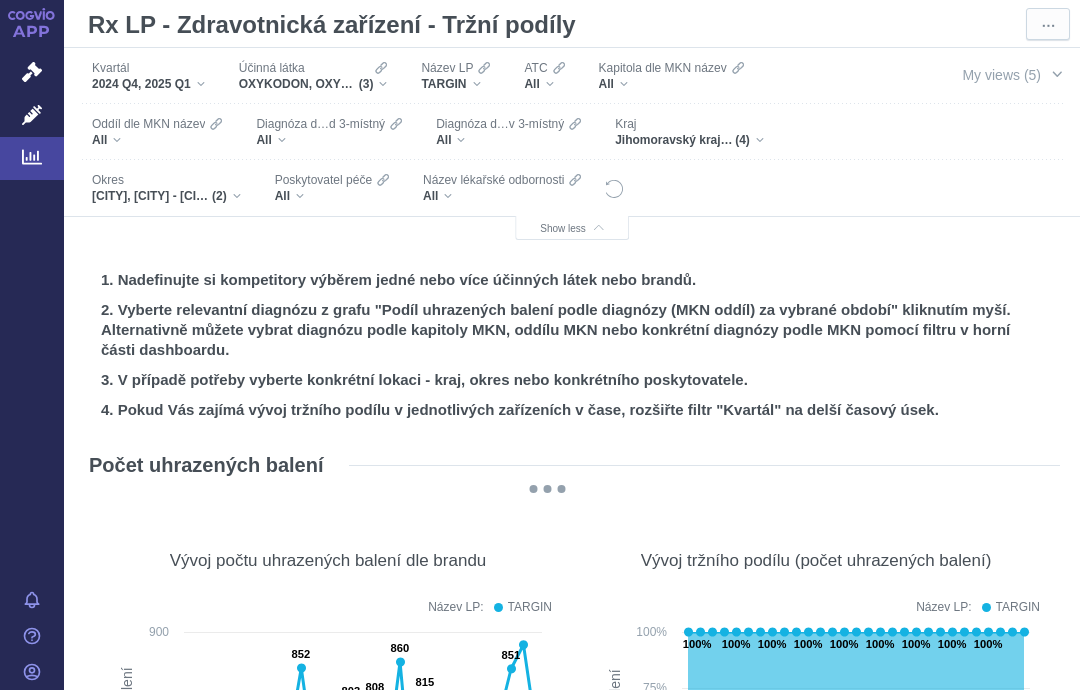 click on "All" at bounding box center [502, 196] 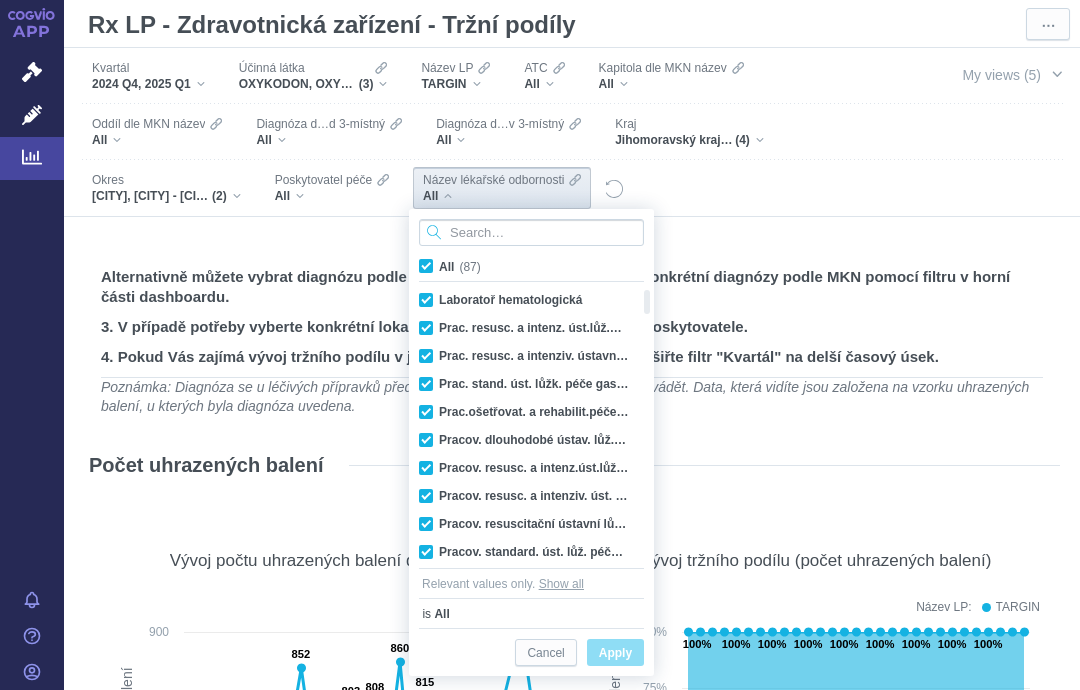 scroll, scrollTop: 53, scrollLeft: 0, axis: vertical 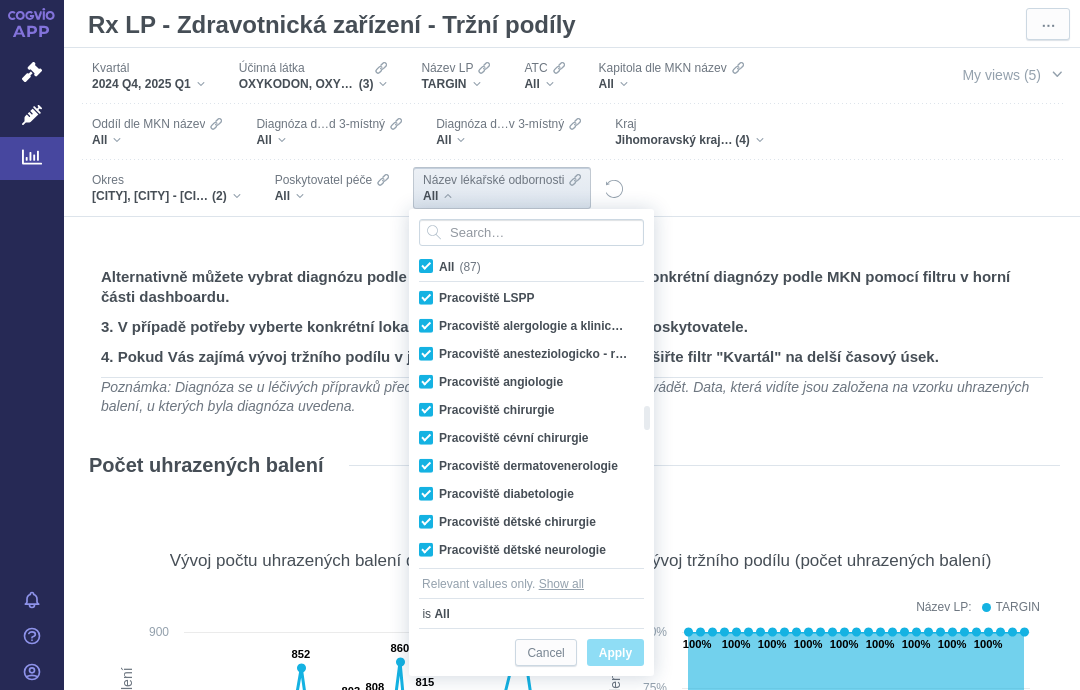 click at bounding box center (770, 187) 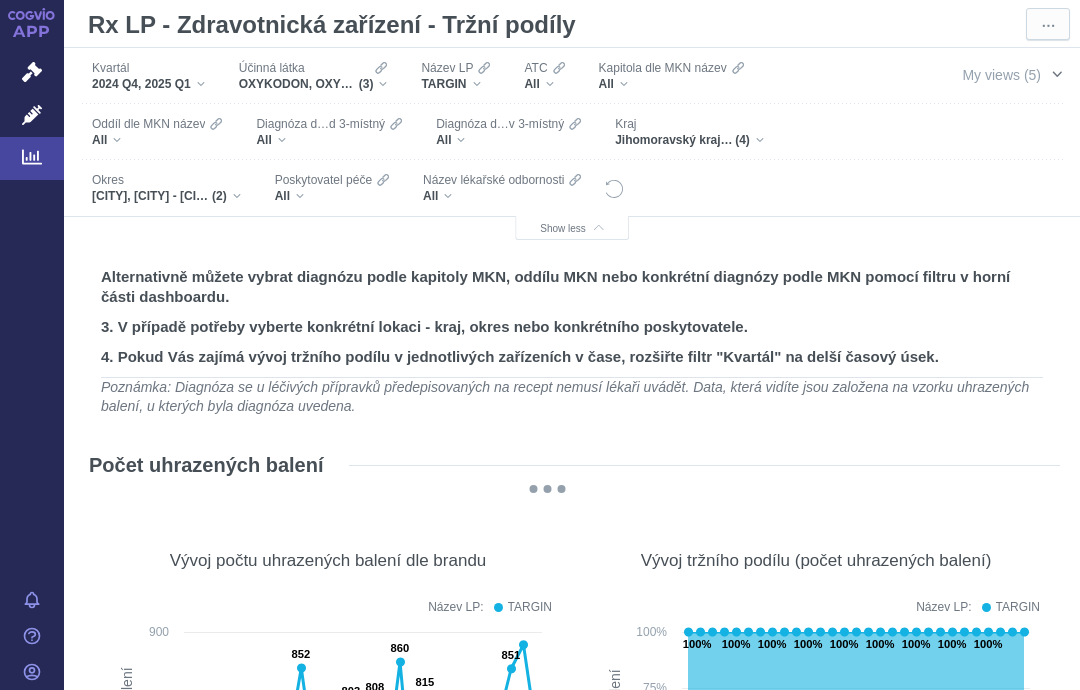 click on "My views (5)" at bounding box center [1011, 74] 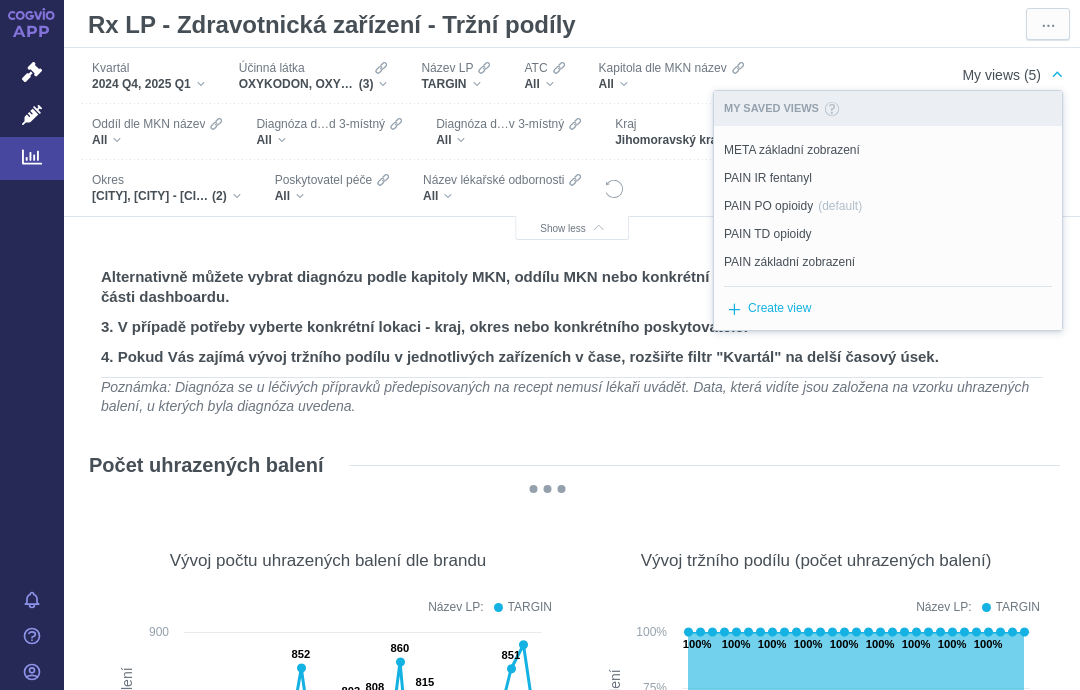 scroll, scrollTop: 0, scrollLeft: 0, axis: both 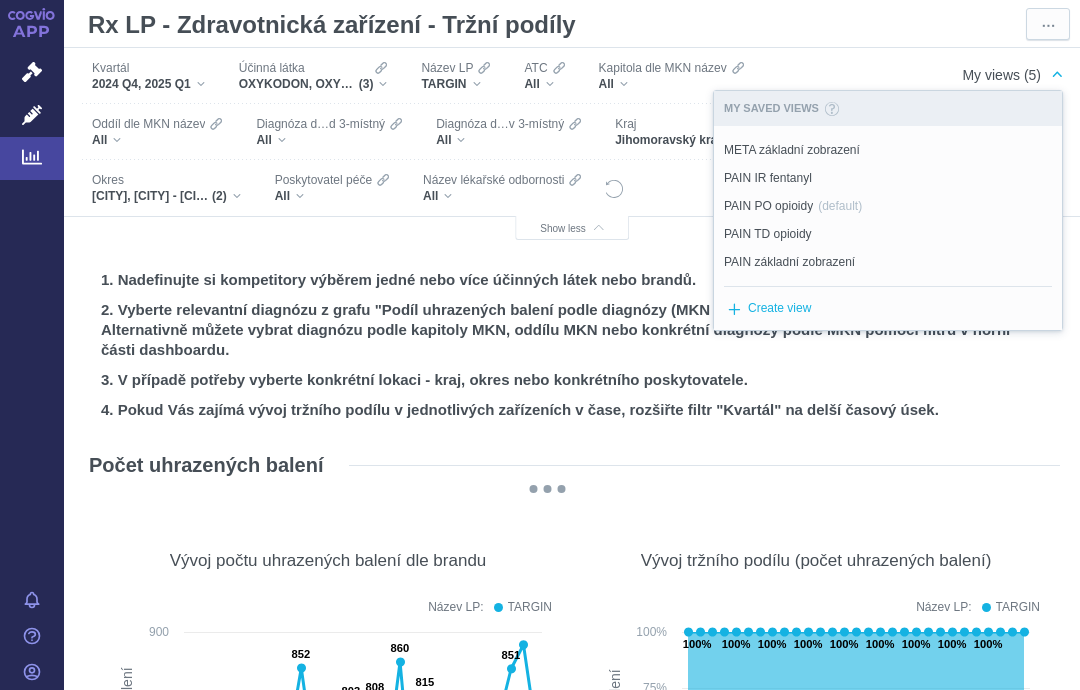 click on "4. Pokud Vás zajímá vývoj tržního podílu v jednotlivých zařízeních v čase, rozšiřte filtr "Kvartál" na delší časový úsek." at bounding box center [572, 410] 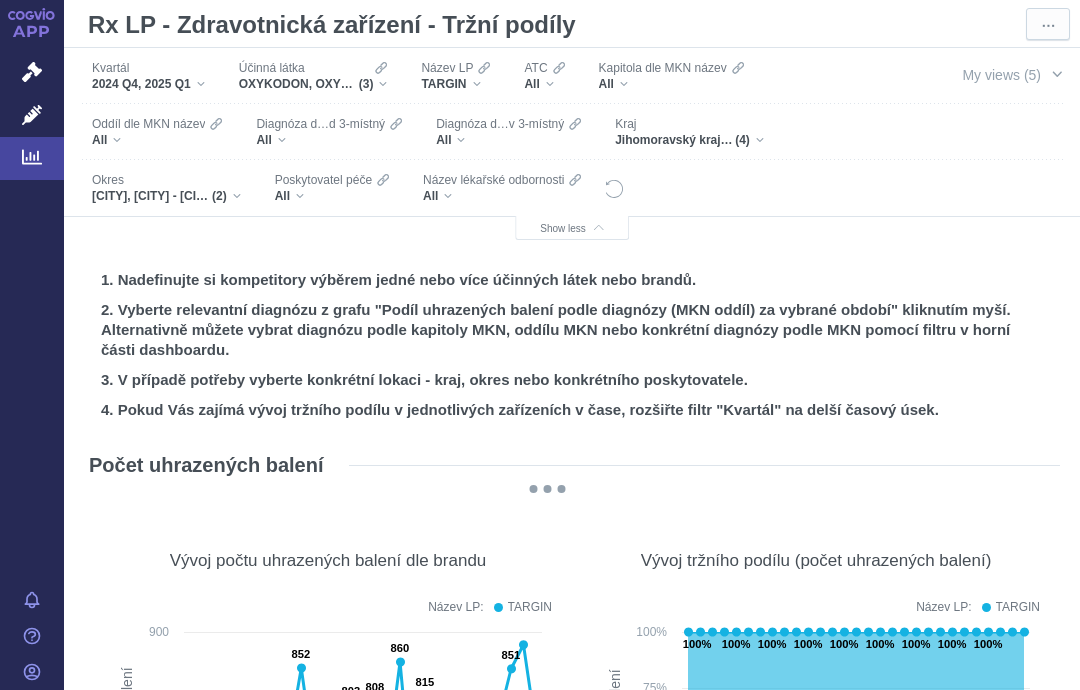 scroll, scrollTop: 0, scrollLeft: 0, axis: both 